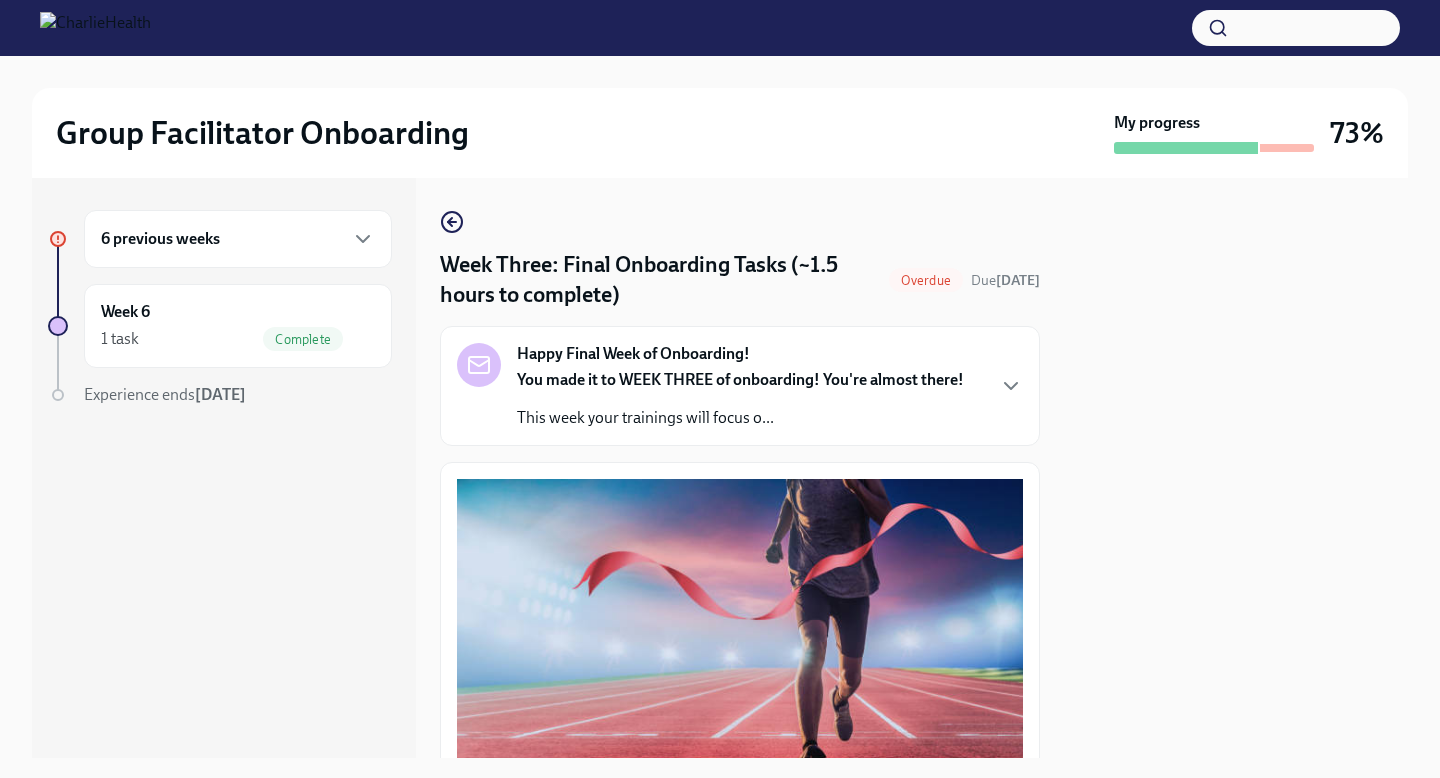 scroll, scrollTop: 0, scrollLeft: 0, axis: both 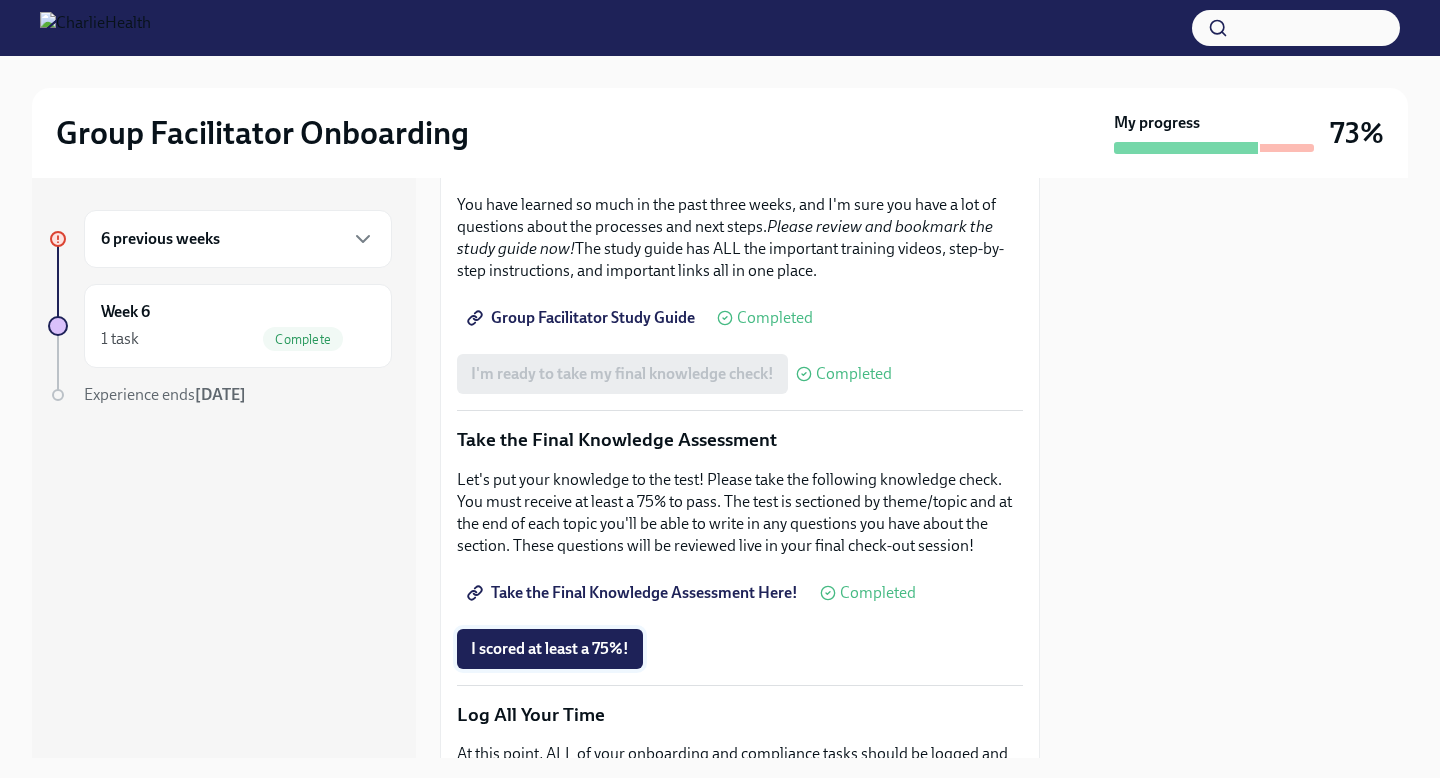 click on "I scored at least a 75%!" at bounding box center [550, 649] 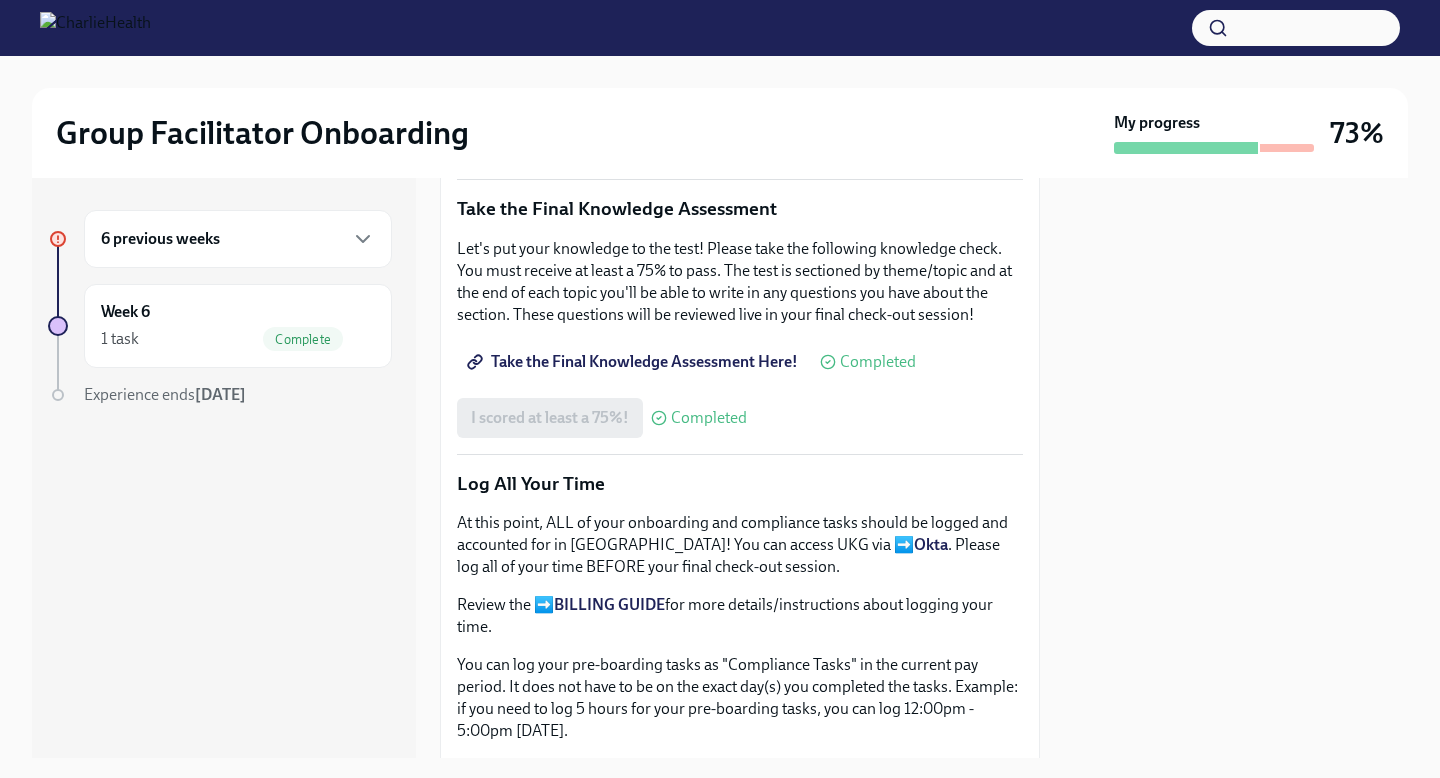 scroll, scrollTop: 1179, scrollLeft: 0, axis: vertical 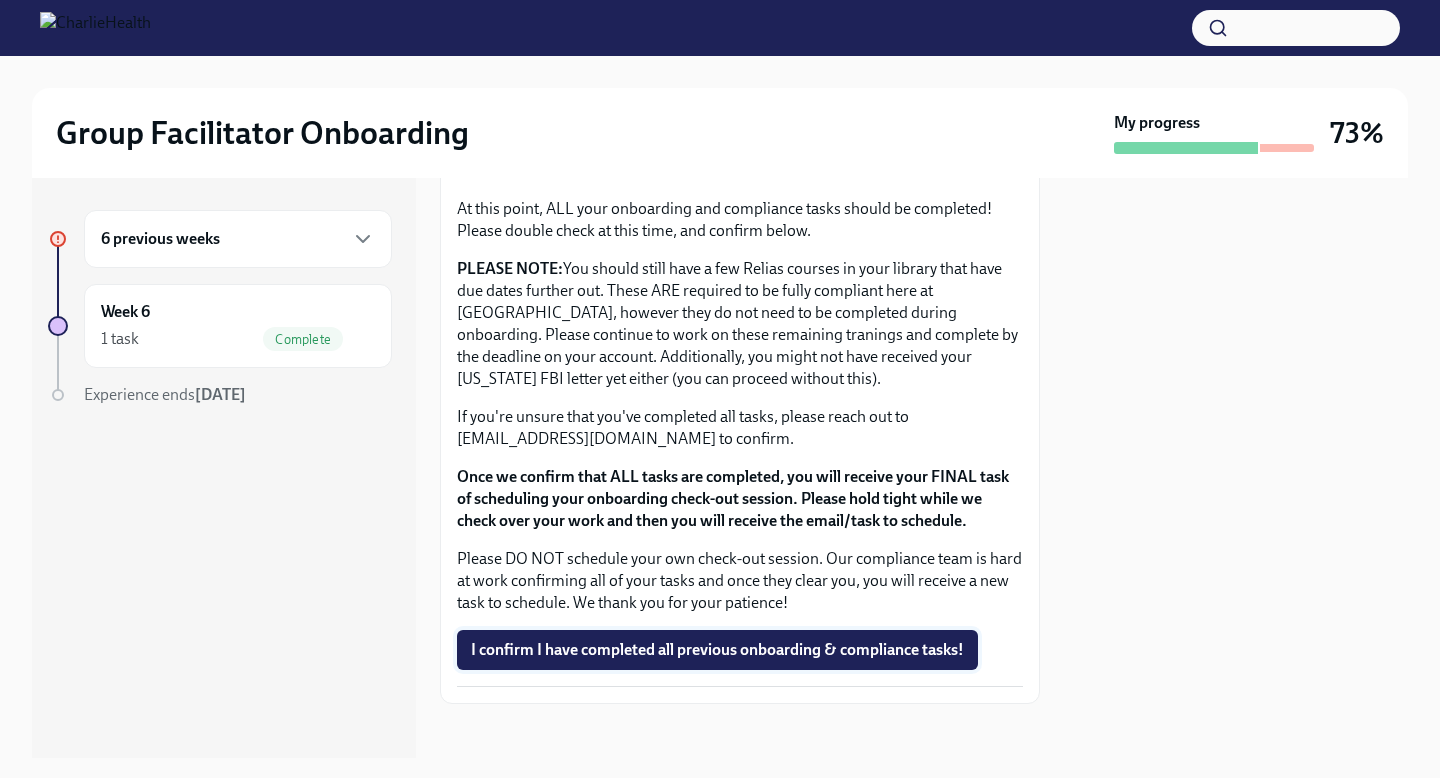 click on "I confirm I have completed all previous onboarding & compliance tasks!" at bounding box center [717, 650] 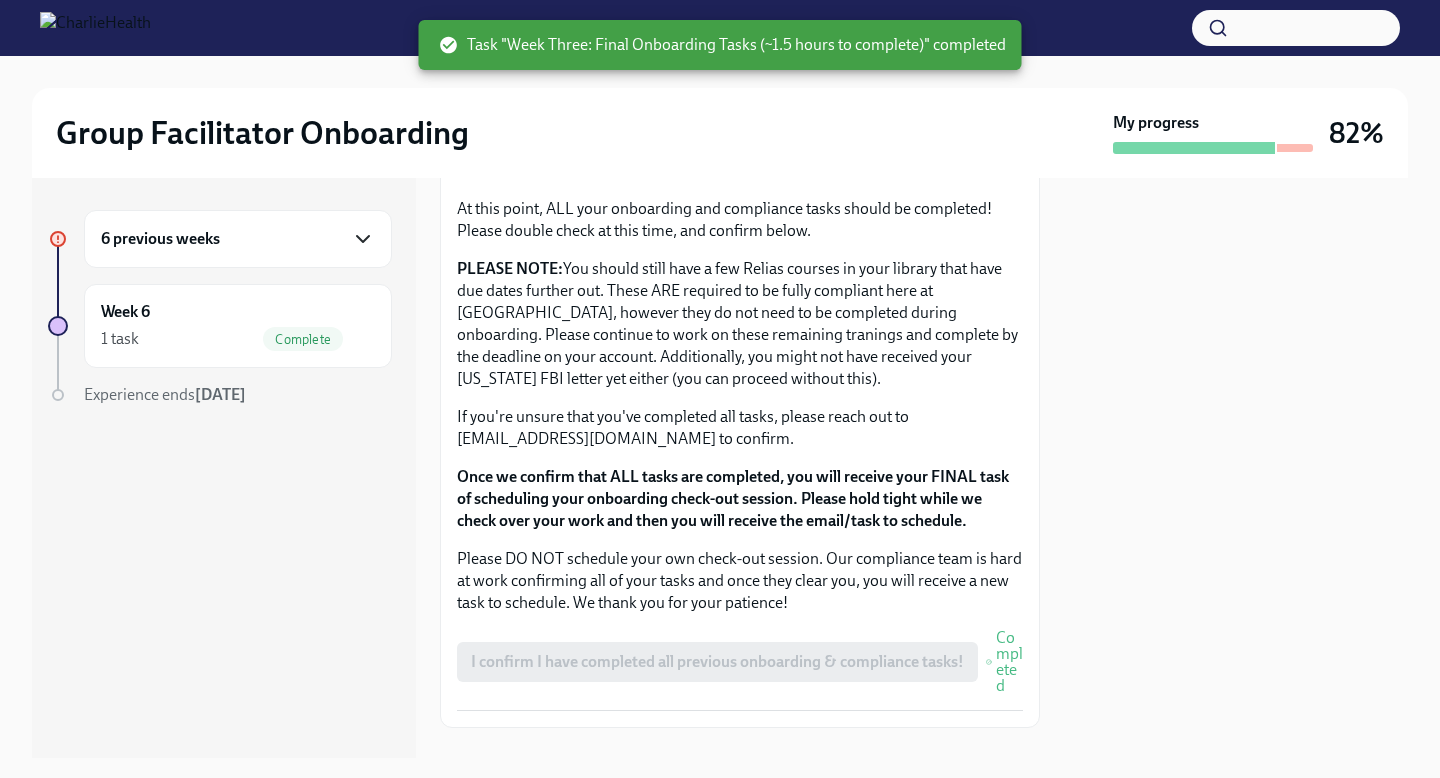 click 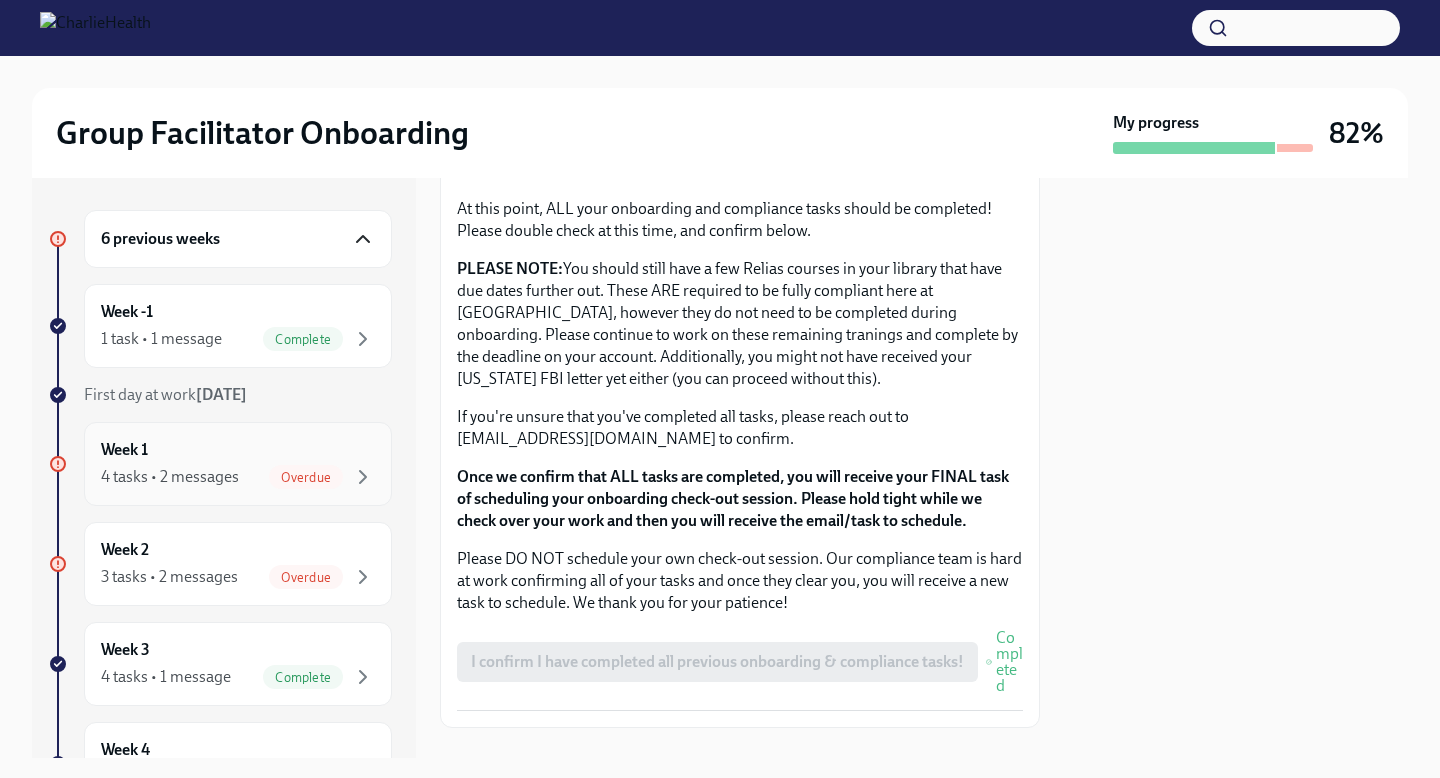 click on "4 tasks • 2 messages" at bounding box center [170, 477] 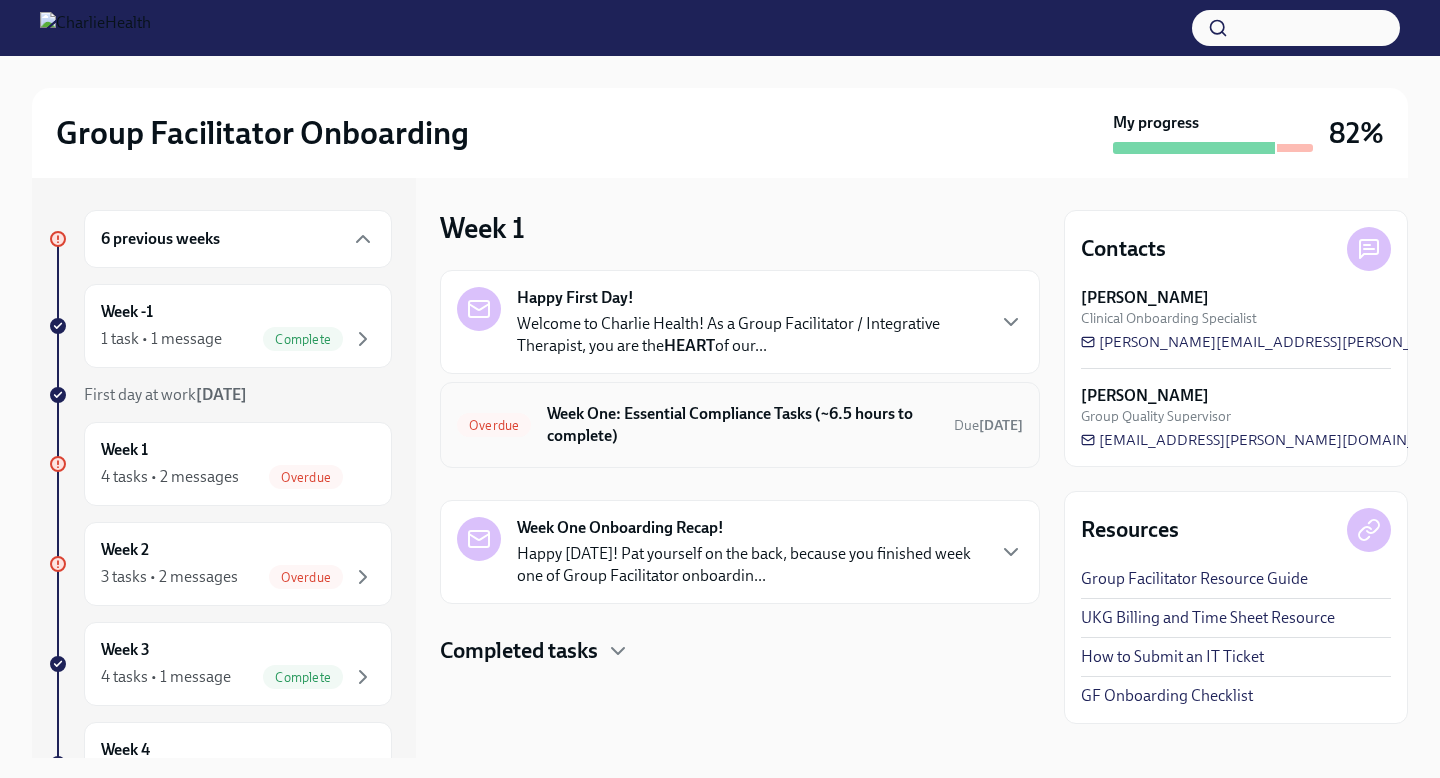 click on "Week One: Essential Compliance Tasks (~6.5 hours to complete)" at bounding box center (742, 425) 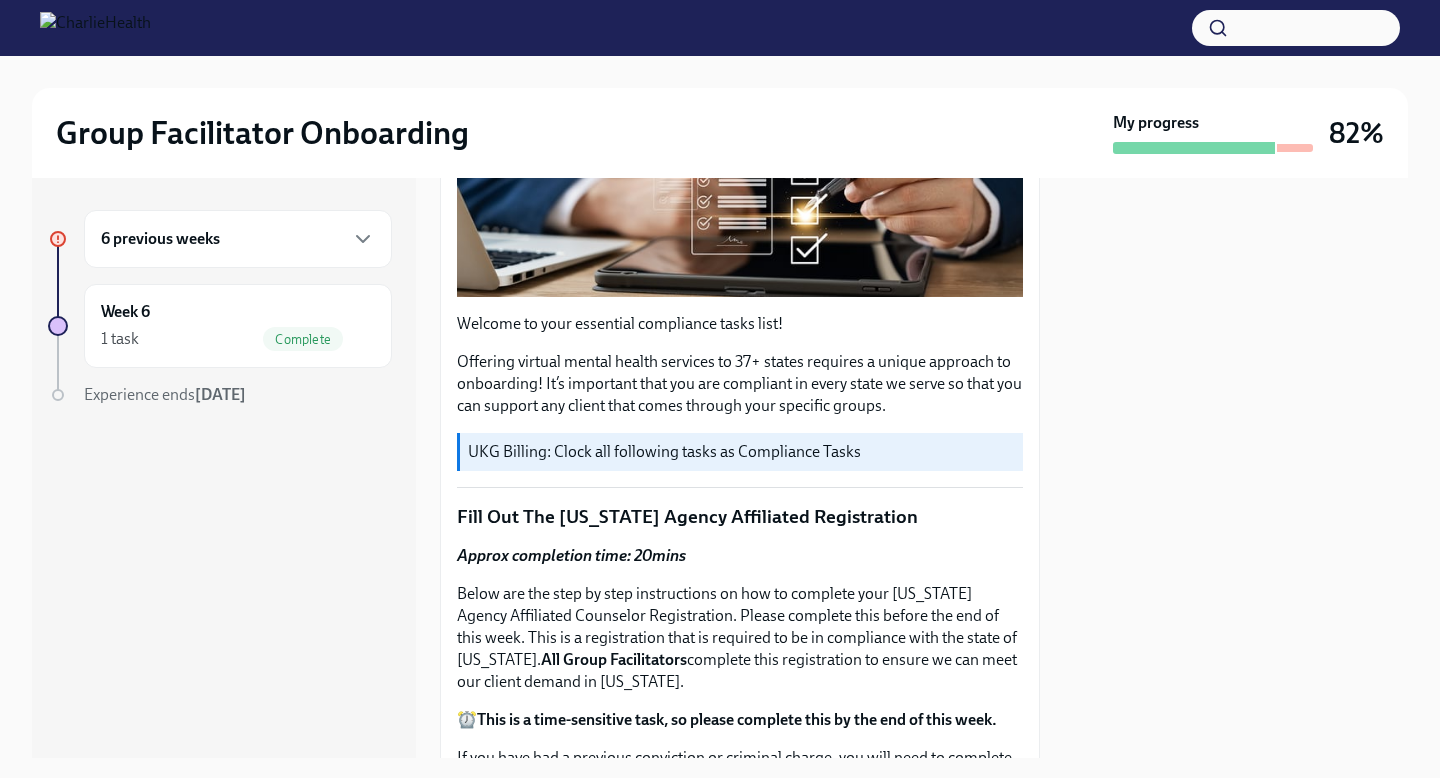 scroll, scrollTop: 541, scrollLeft: 0, axis: vertical 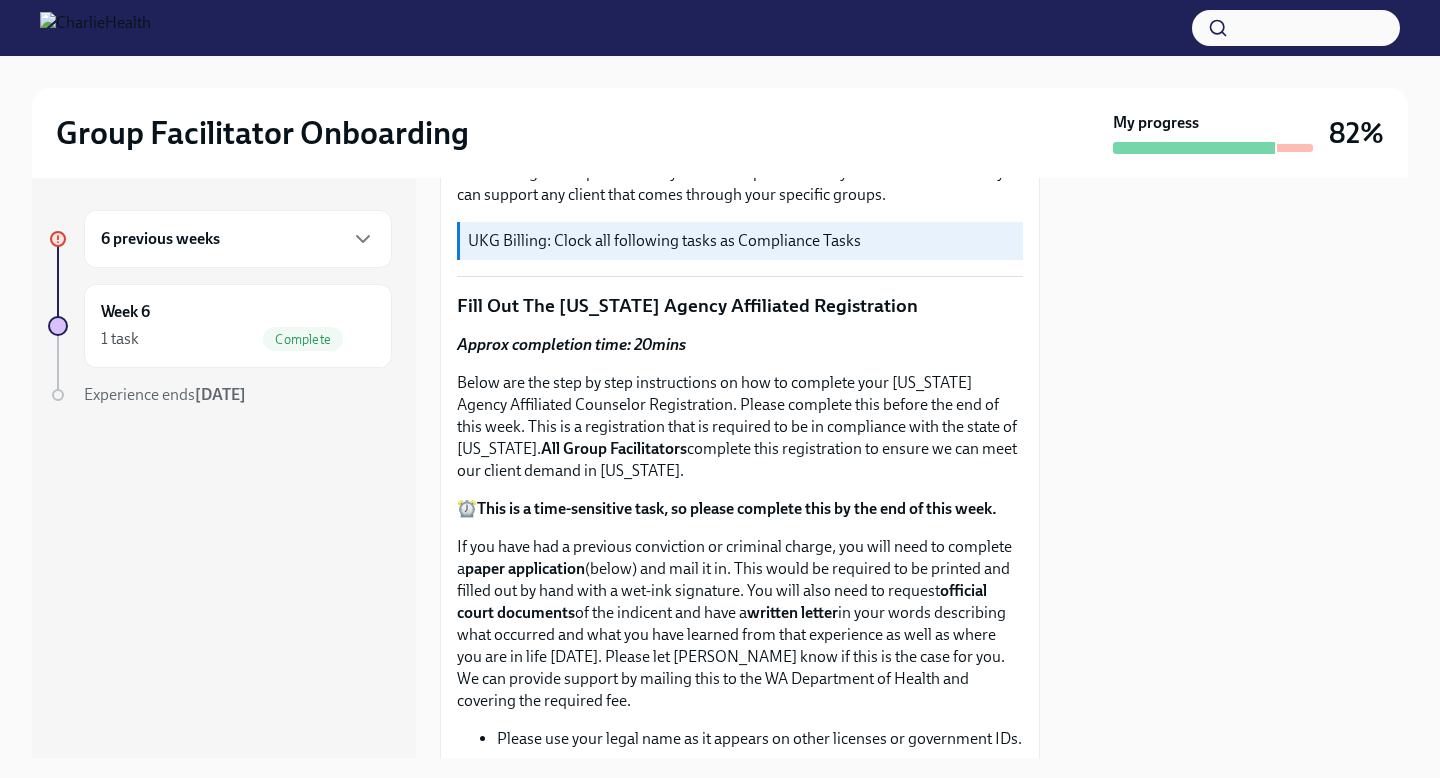 click on "UKG Billing: Clock all following tasks as Compliance Tasks" at bounding box center [741, 241] 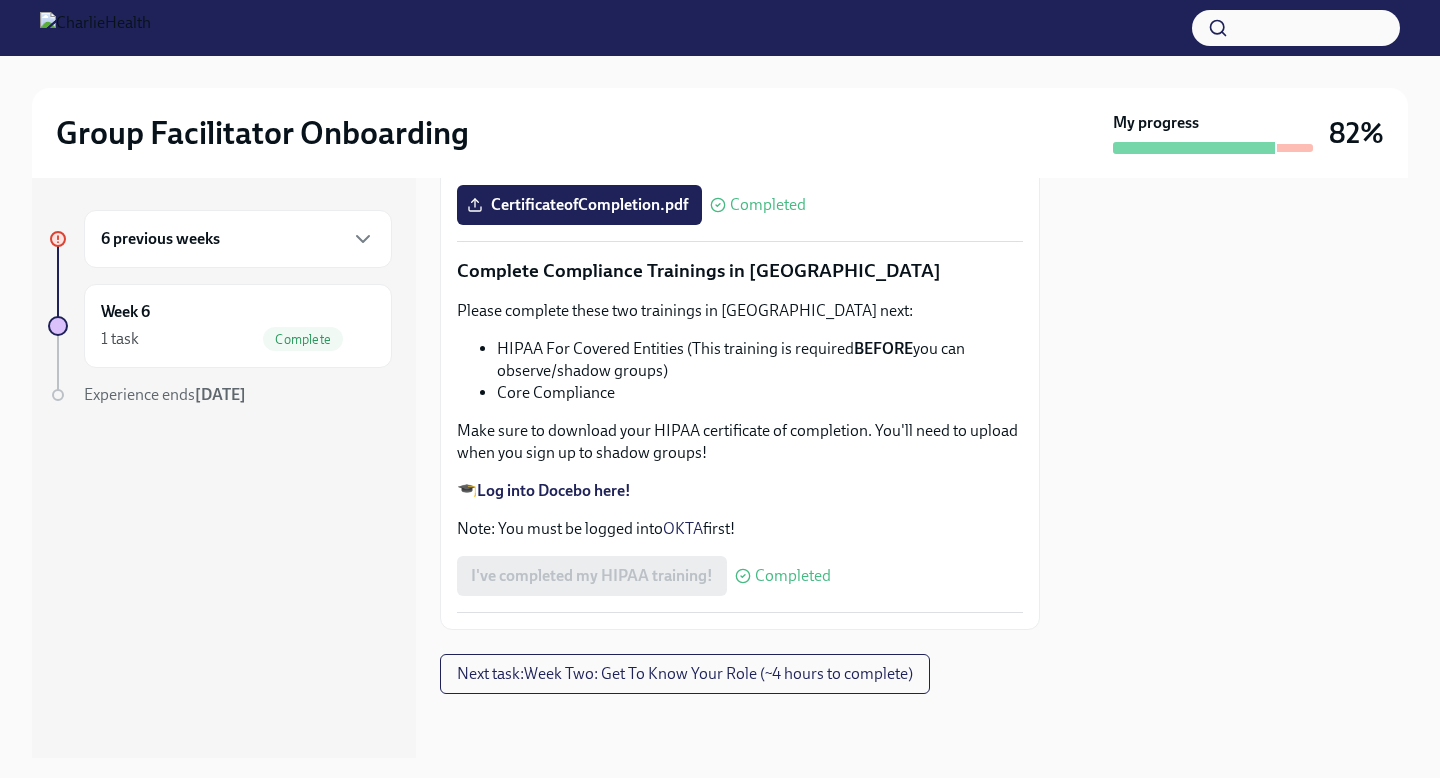 scroll, scrollTop: 4799, scrollLeft: 0, axis: vertical 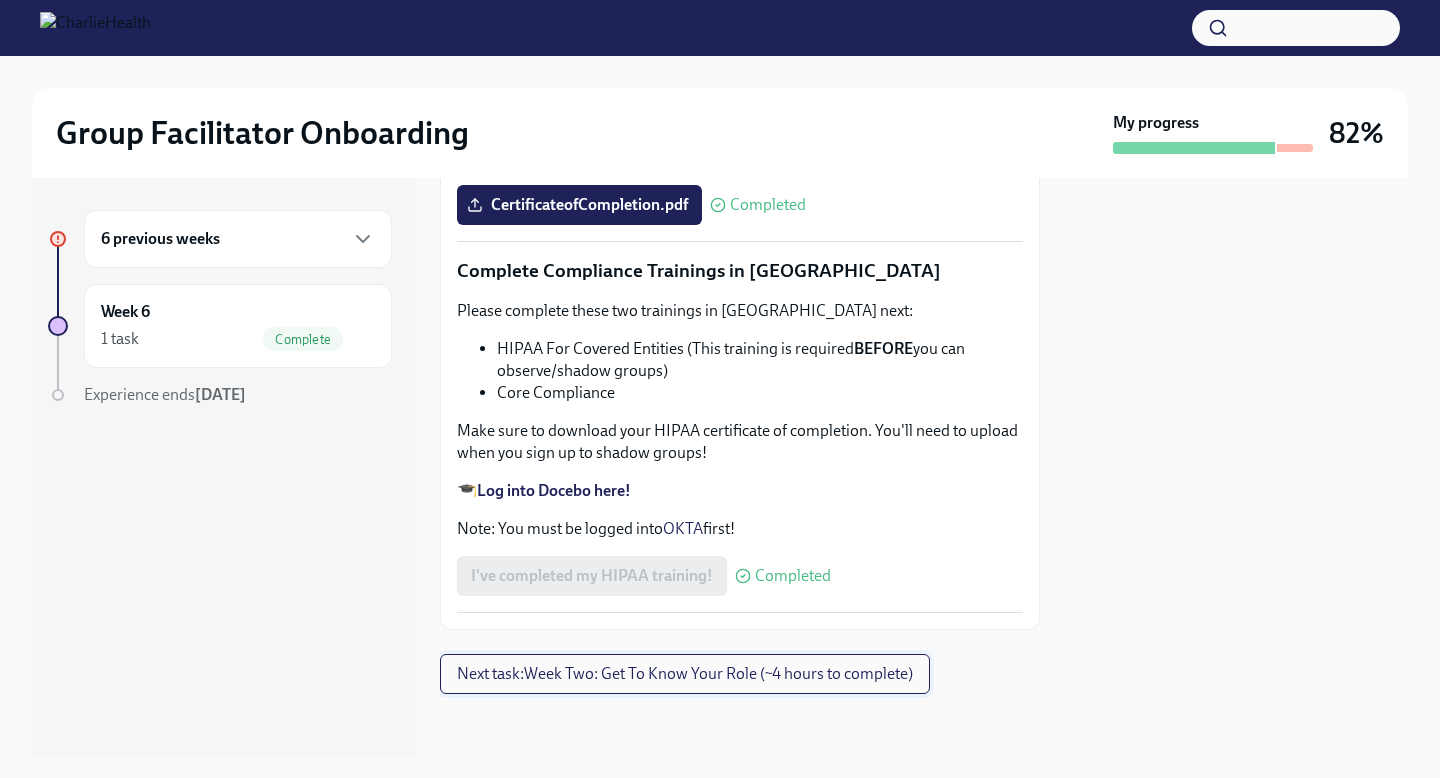 click on "Next task :  Week Two: Get To Know Your Role (~4 hours to complete)" at bounding box center [685, 674] 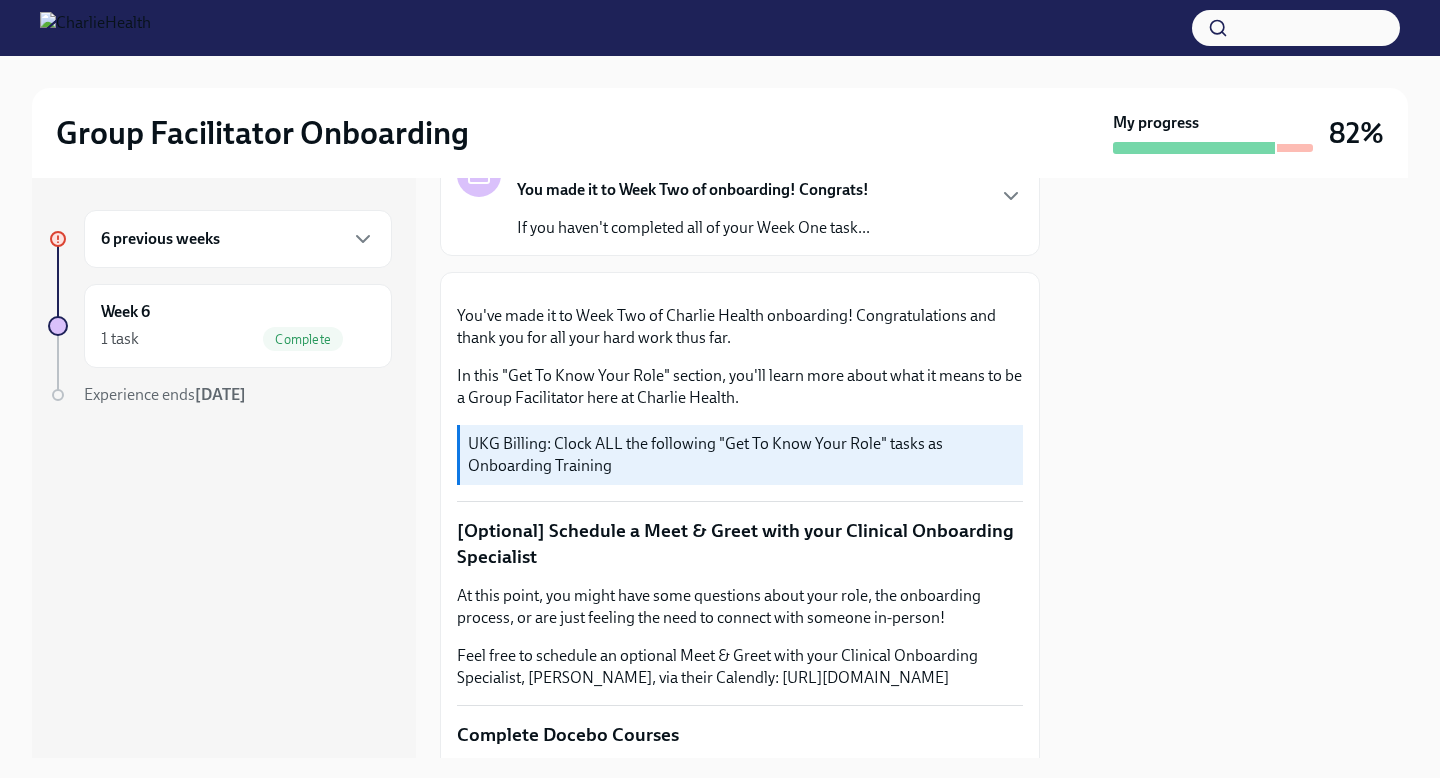 scroll, scrollTop: 86, scrollLeft: 0, axis: vertical 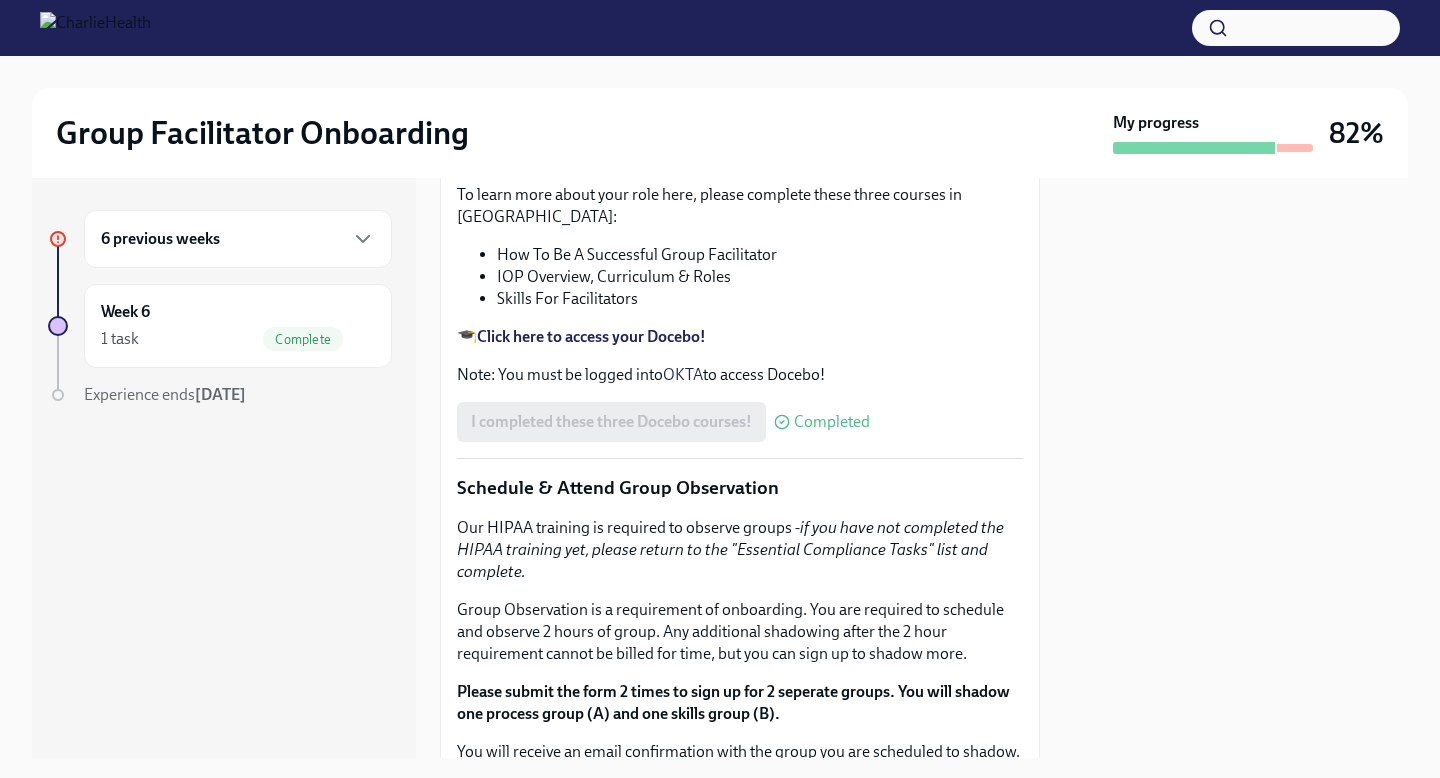 click on "UKG Billing: Clock ALL the following "Get To Know Your Role" tasks as Onboarding Training" at bounding box center (741, -125) 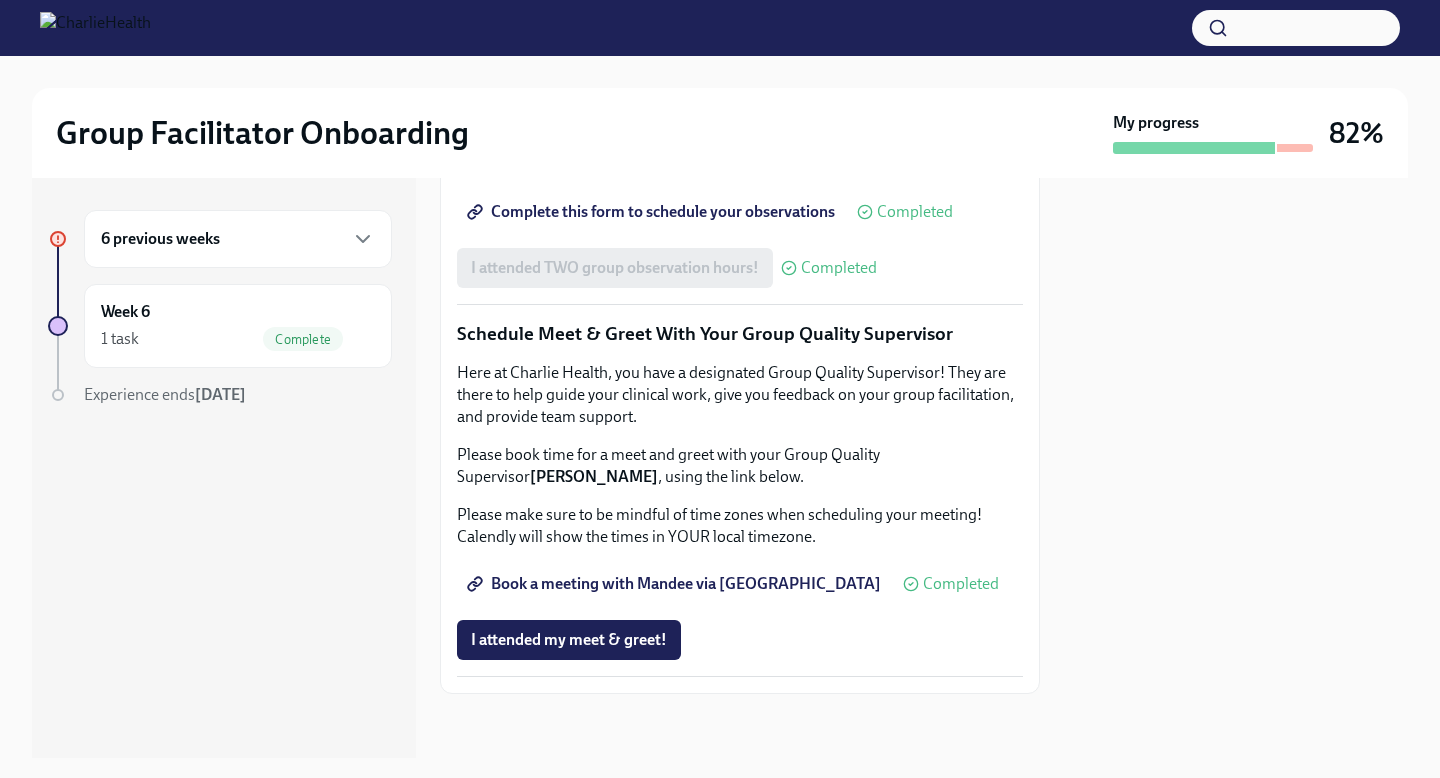 scroll, scrollTop: 1931, scrollLeft: 0, axis: vertical 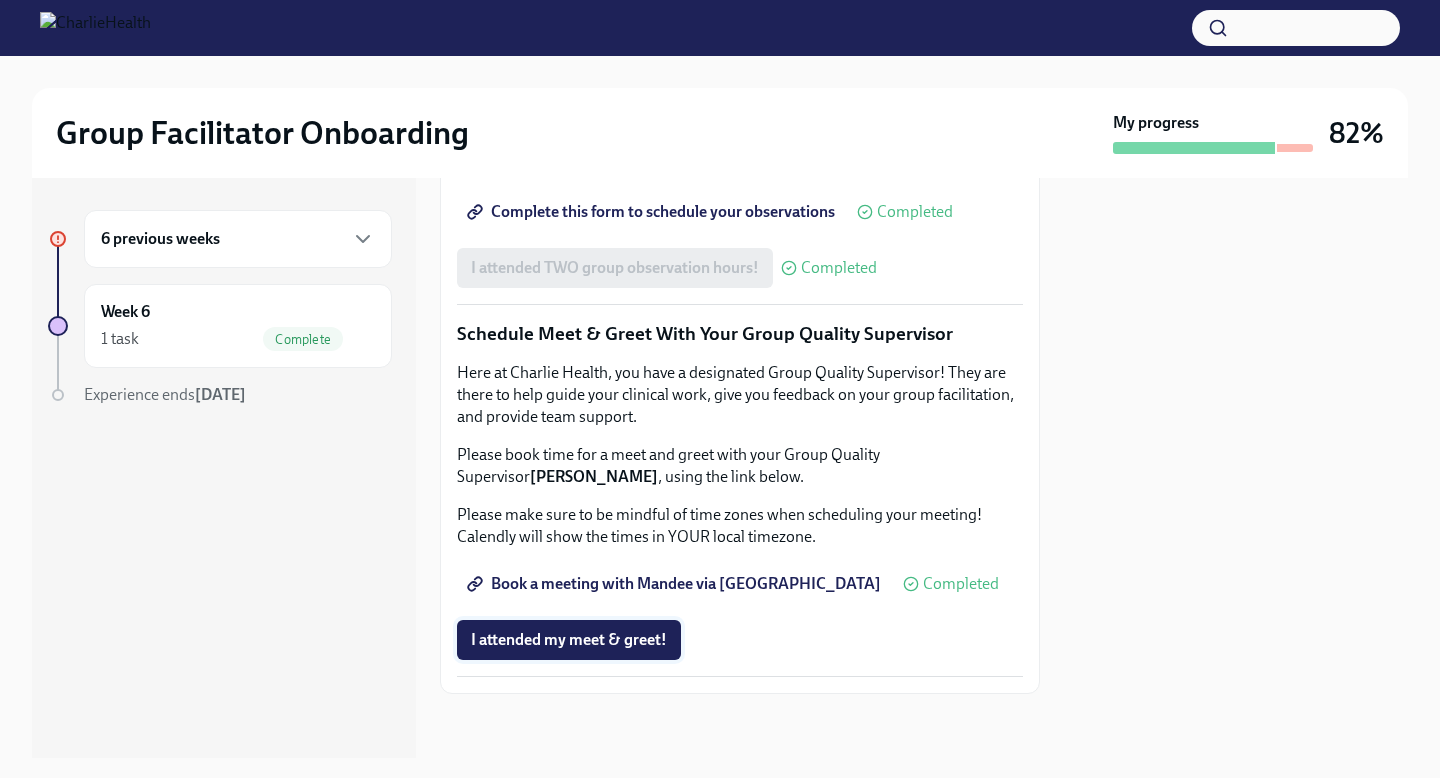 click on "I attended my meet & greet!" at bounding box center (569, 640) 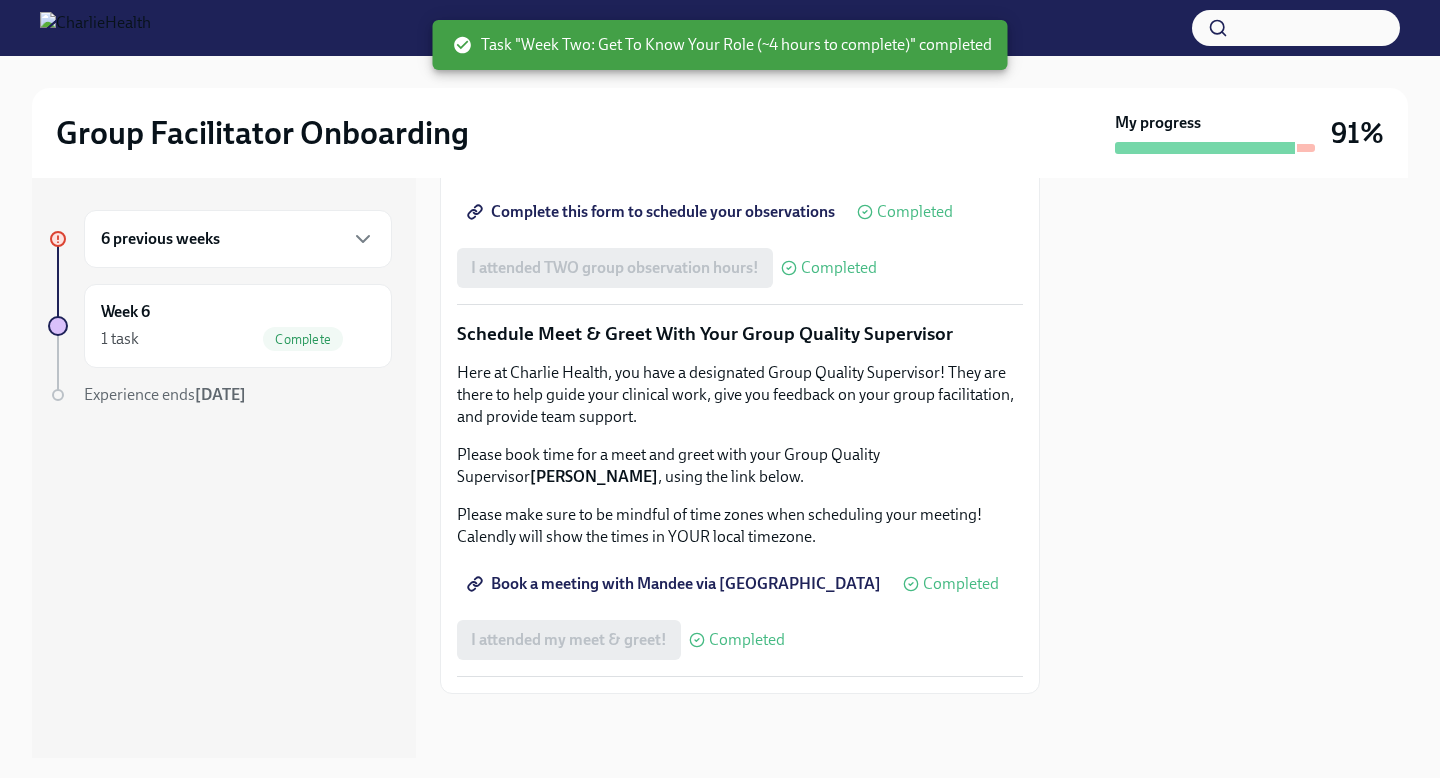 scroll, scrollTop: 1931, scrollLeft: 0, axis: vertical 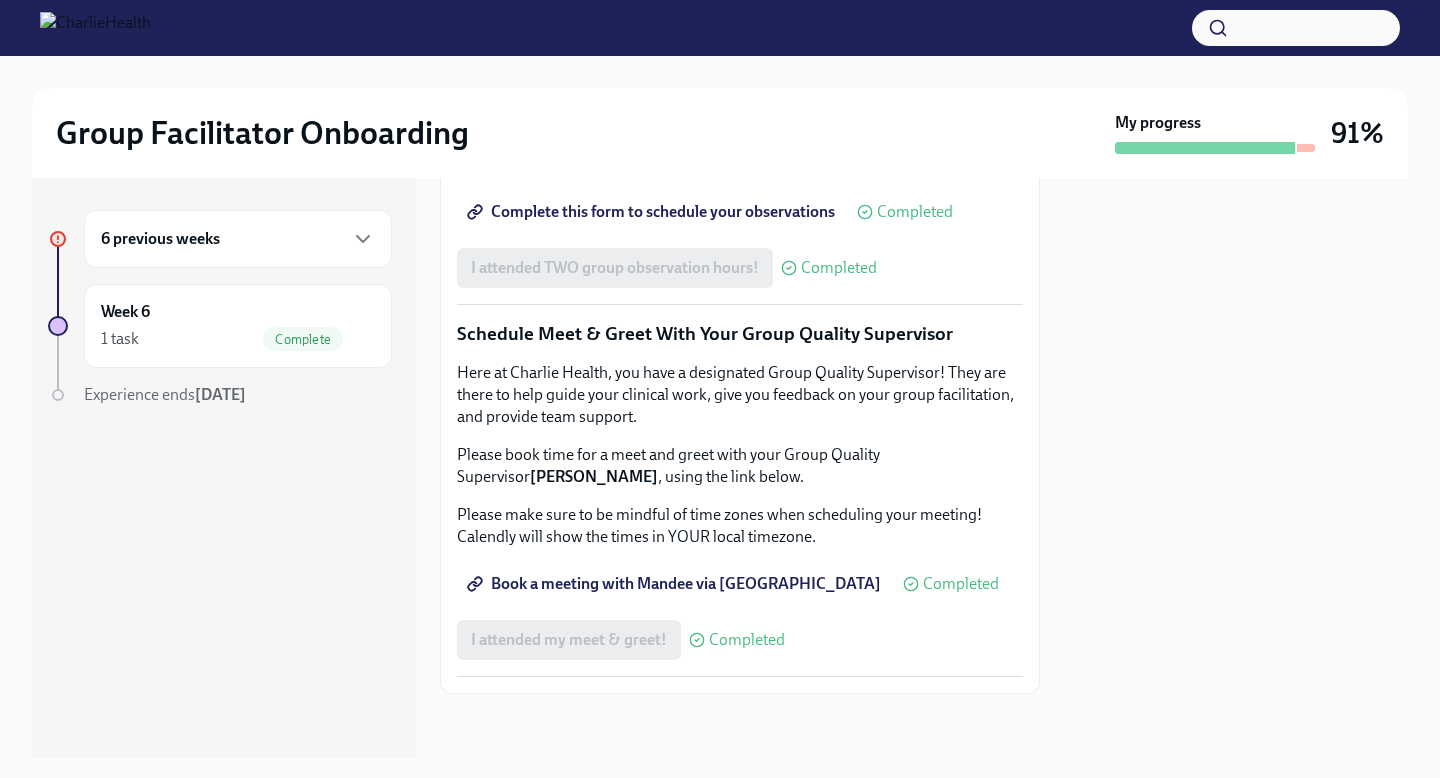 click on "6 previous weeks" at bounding box center (238, 239) 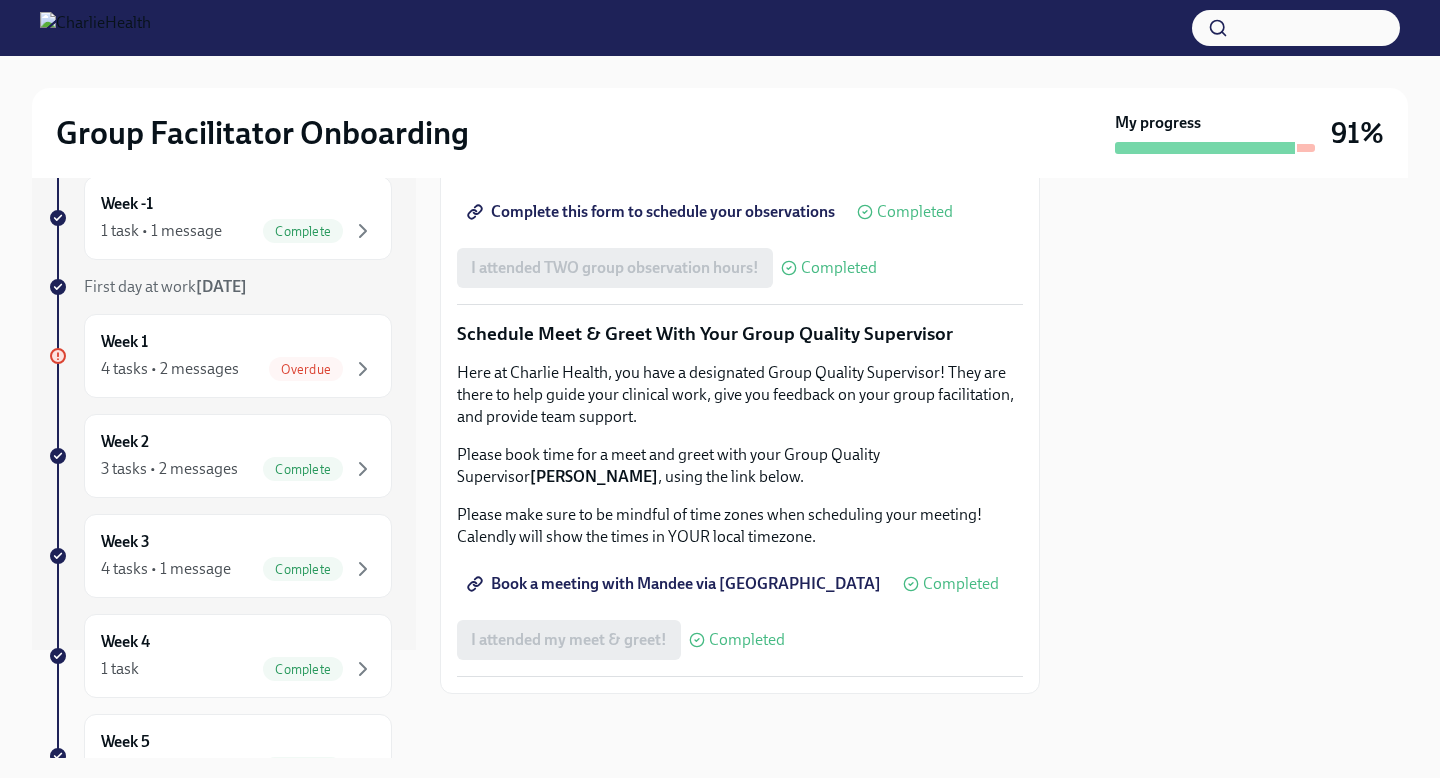 scroll, scrollTop: 107, scrollLeft: 0, axis: vertical 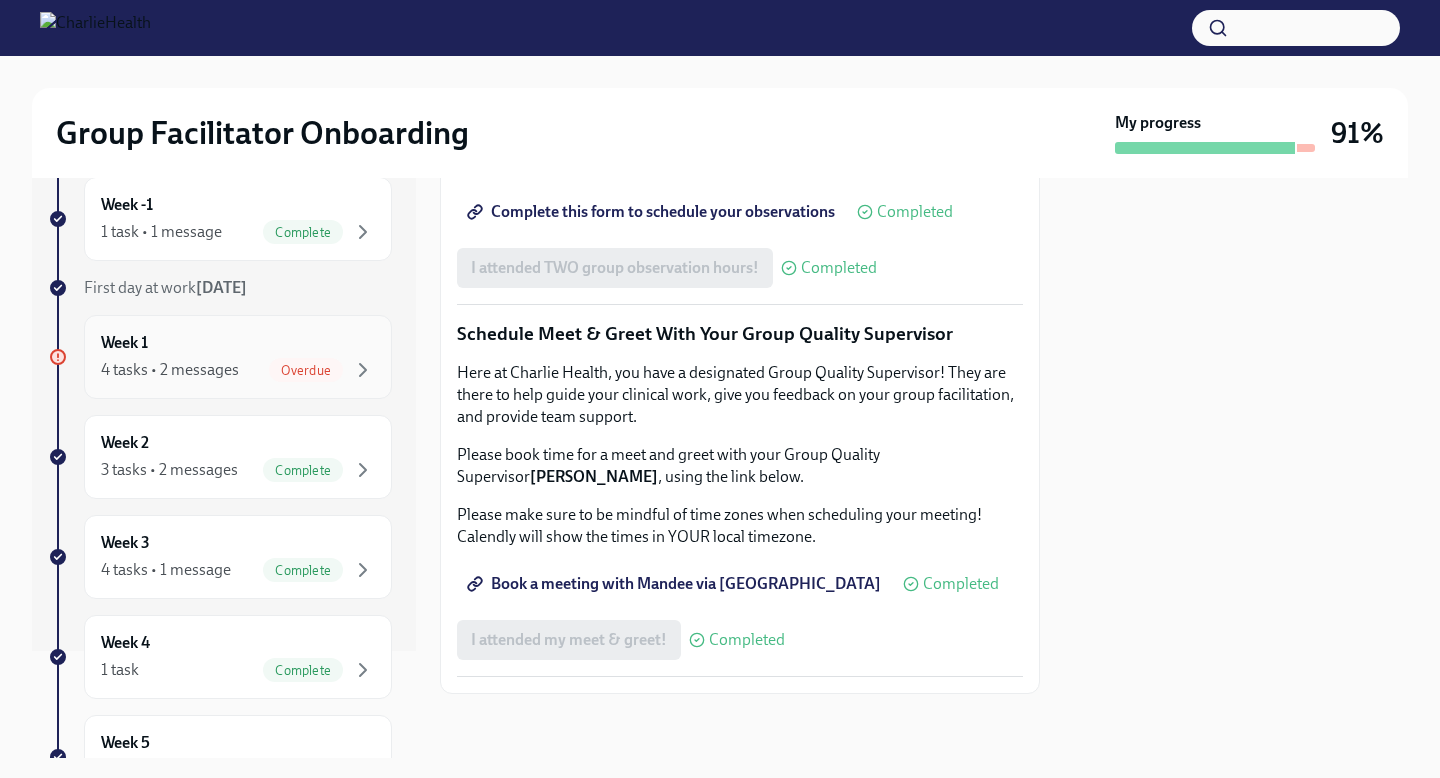 click on "Overdue" at bounding box center [306, 370] 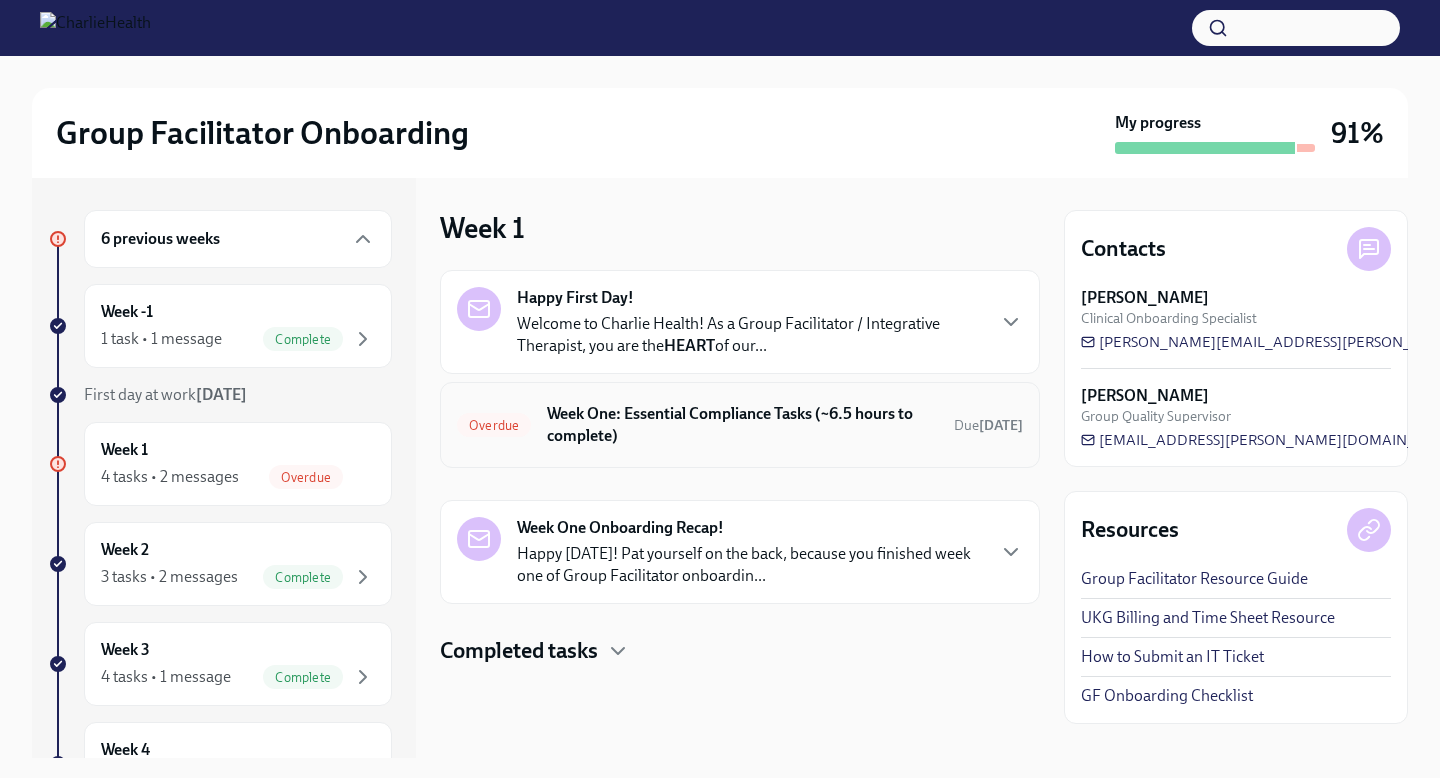 click on "Overdue" at bounding box center [494, 425] 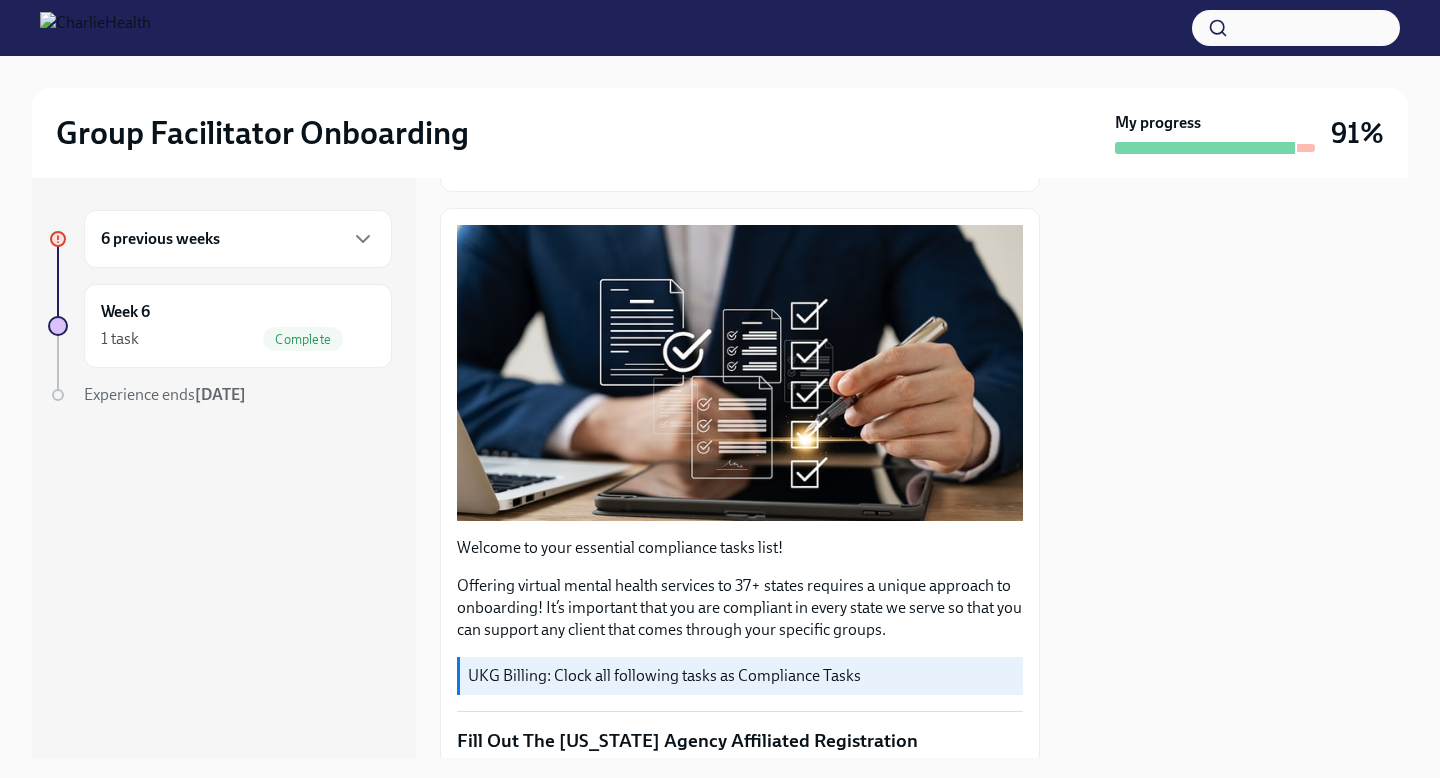 scroll, scrollTop: 229, scrollLeft: 0, axis: vertical 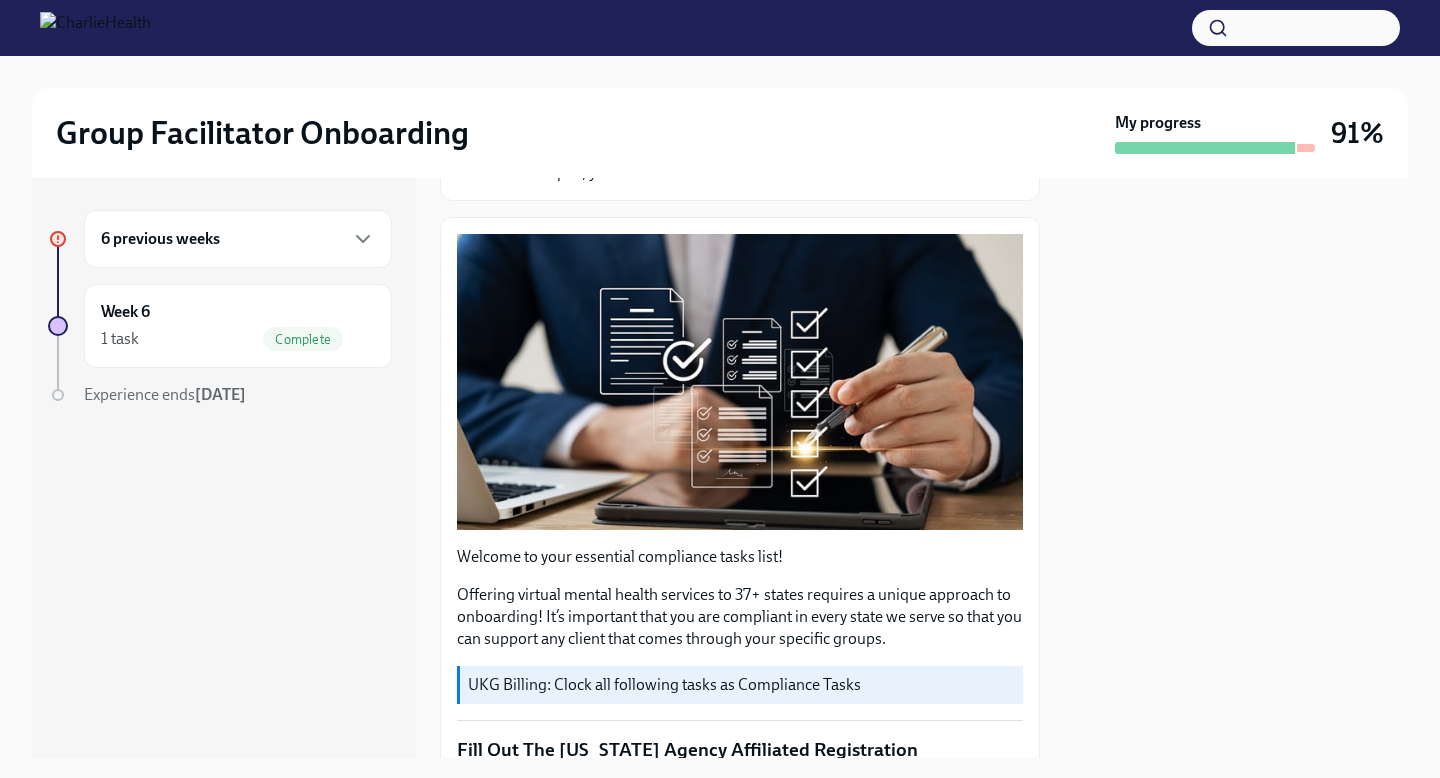click at bounding box center (740, 381) 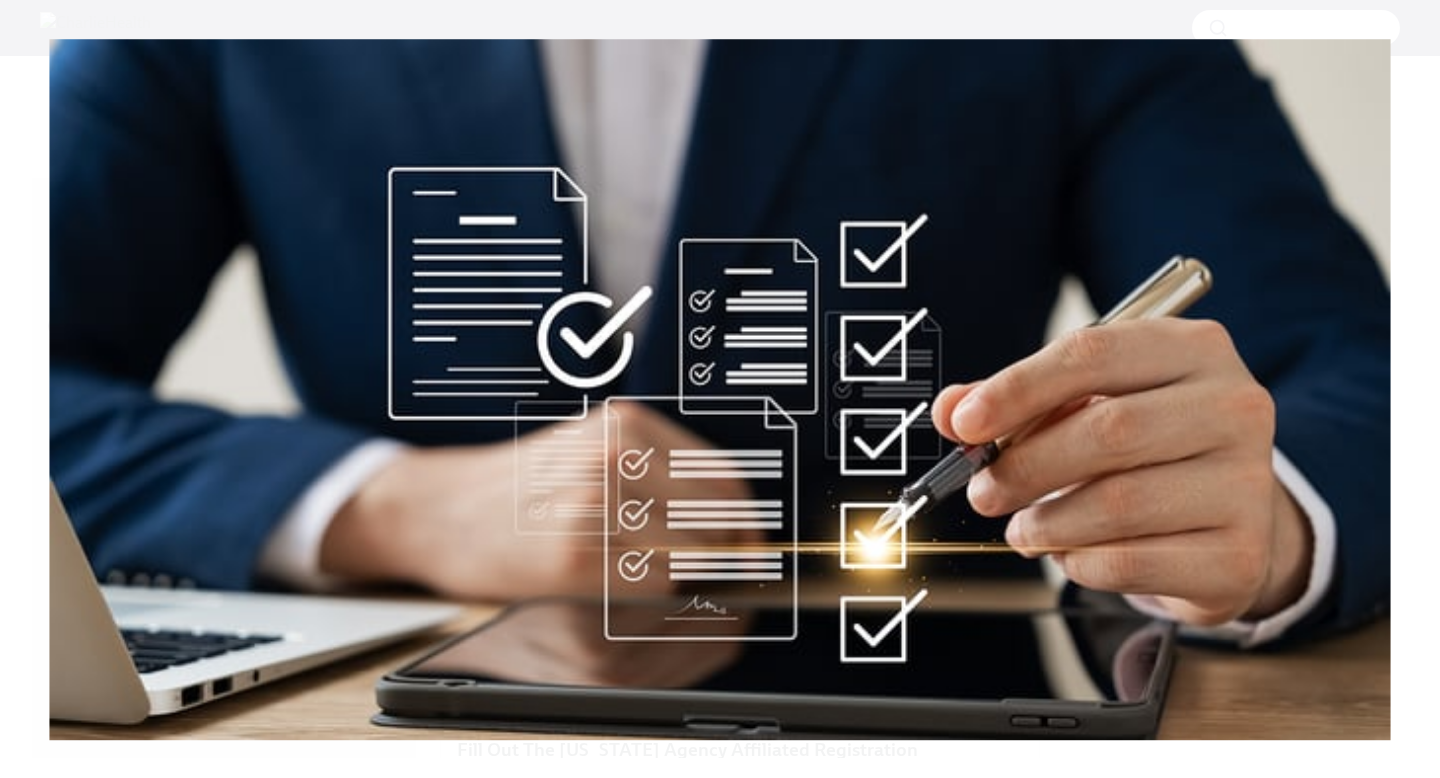 click at bounding box center [720, 389] 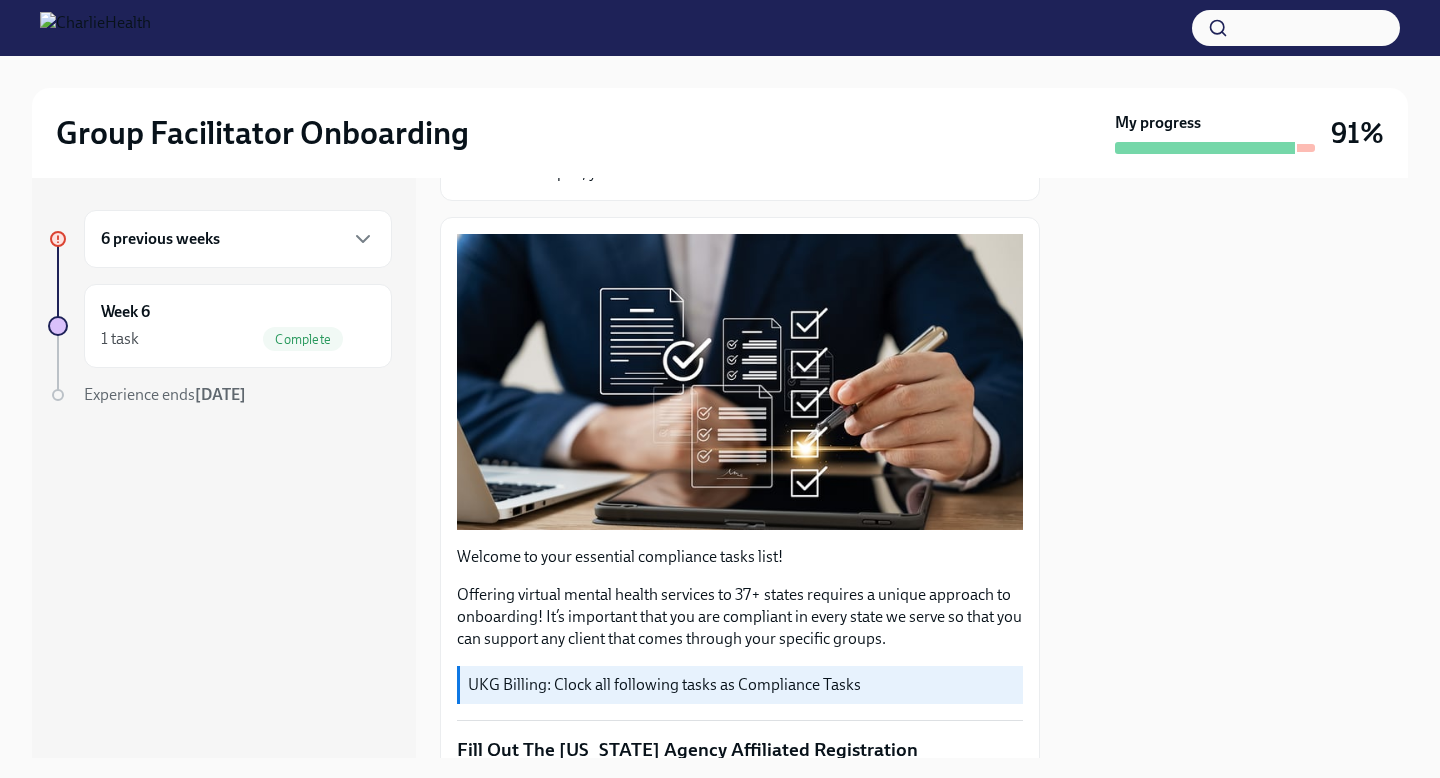 click on "UKG Billing: Clock all following tasks as Compliance Tasks" at bounding box center [741, 685] 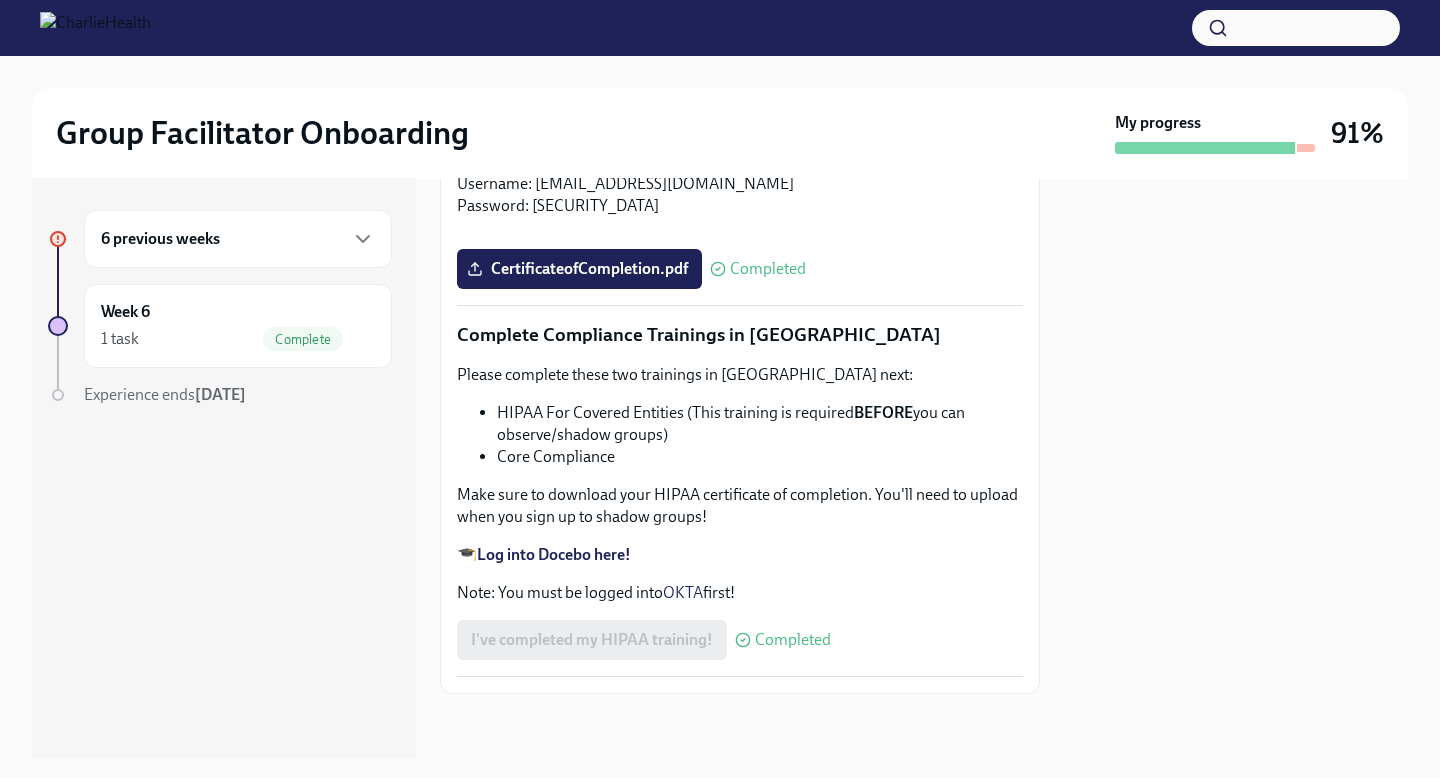 scroll, scrollTop: 4735, scrollLeft: 0, axis: vertical 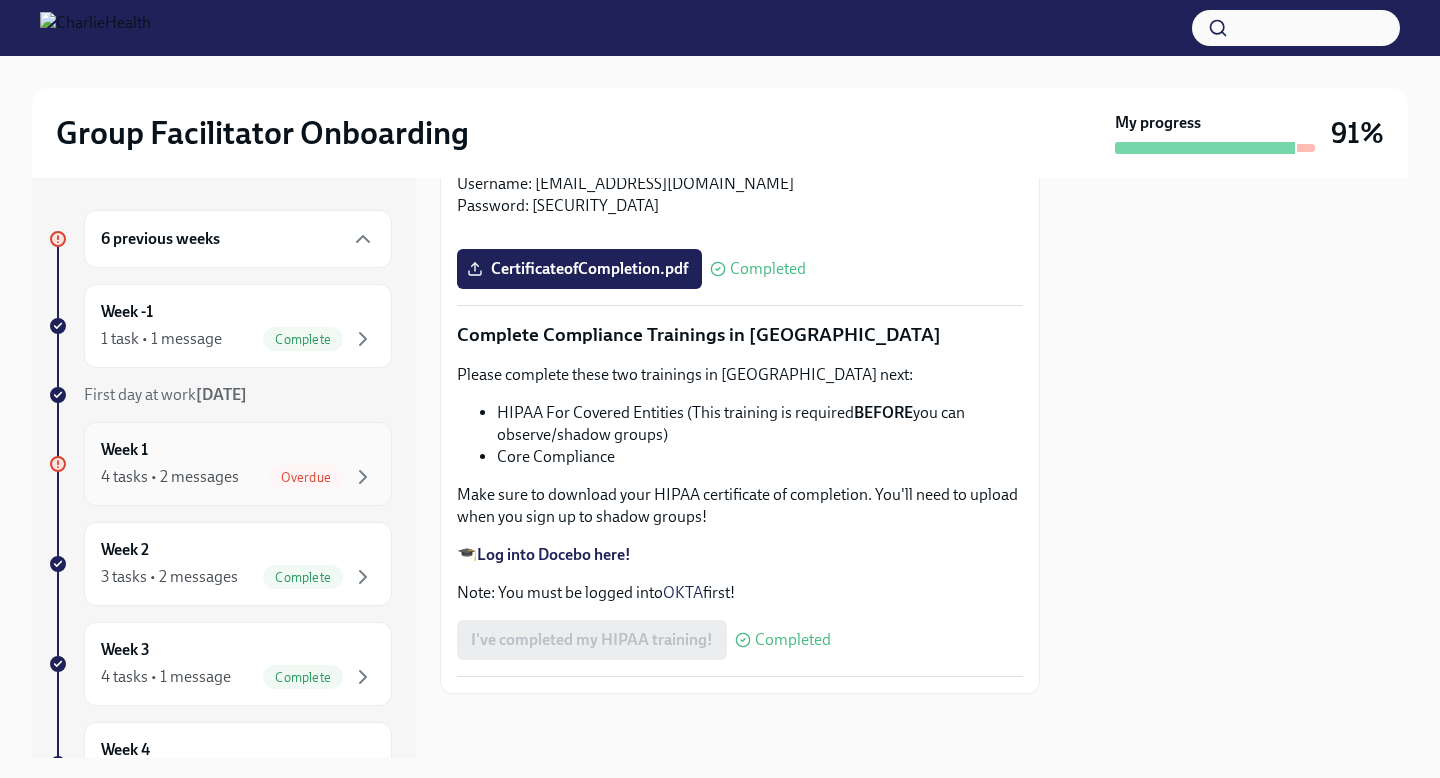 click on "Week 1 4 tasks • 2 messages Overdue" at bounding box center (238, 464) 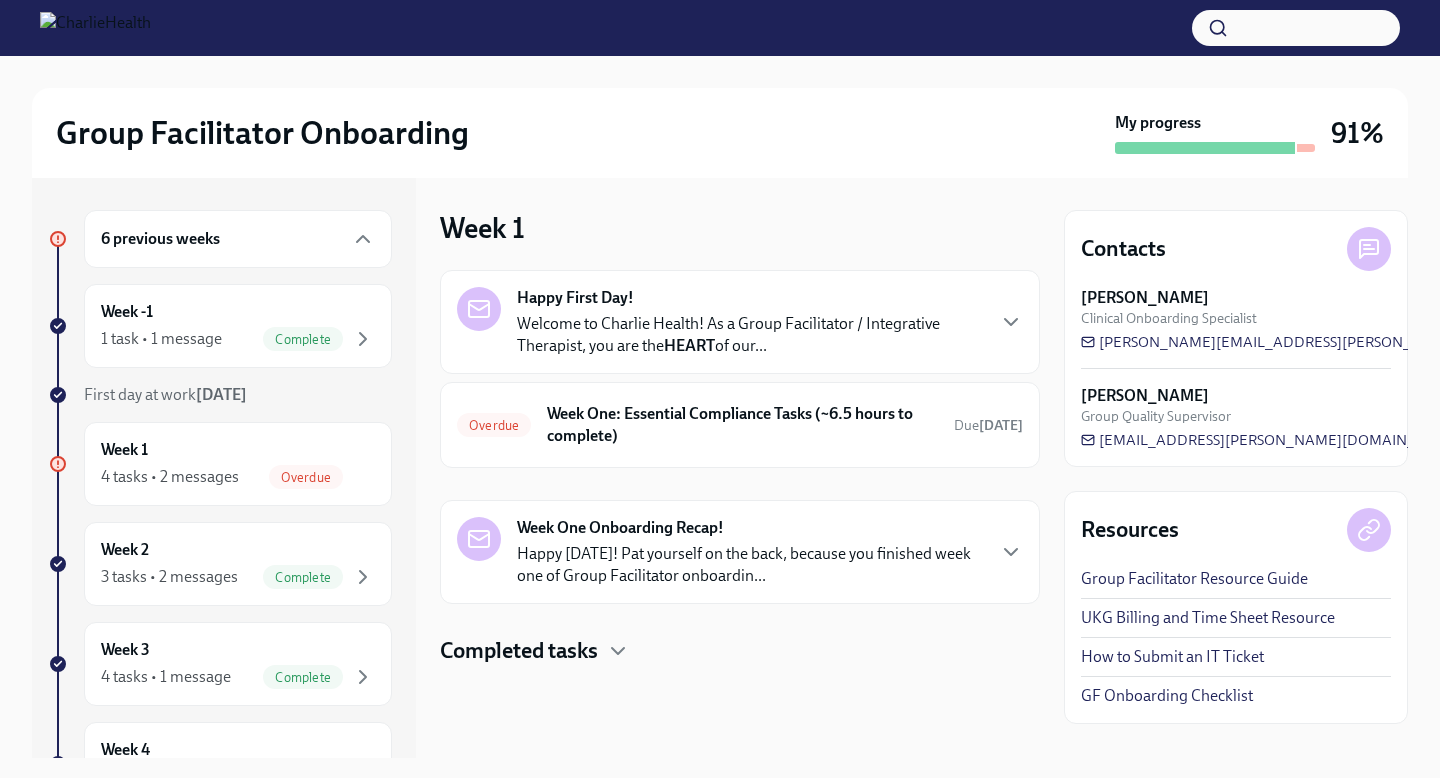 click on "Week 1 Happy First Day! Welcome to Charlie Health! As a Group Facilitator / Integrative Therapist, you are the  HEART  of our... Overdue Week One: Essential Compliance Tasks (~6.5 hours to complete) Due  [DATE] Week One Onboarding Recap! Happy [DATE]! Pat yourself on the back, because you finished week one of Group Facilitator onboardin... Completed tasks" at bounding box center (740, 468) 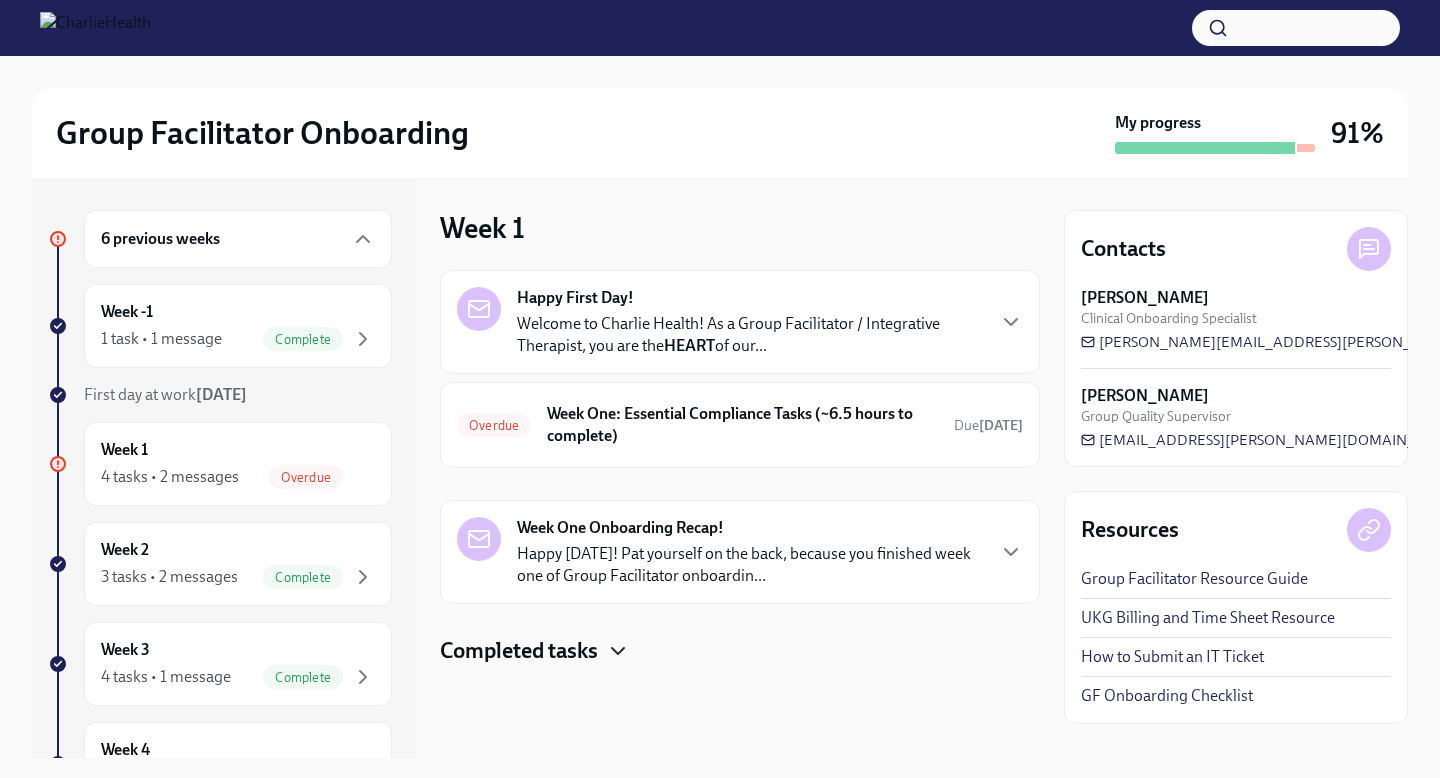 click 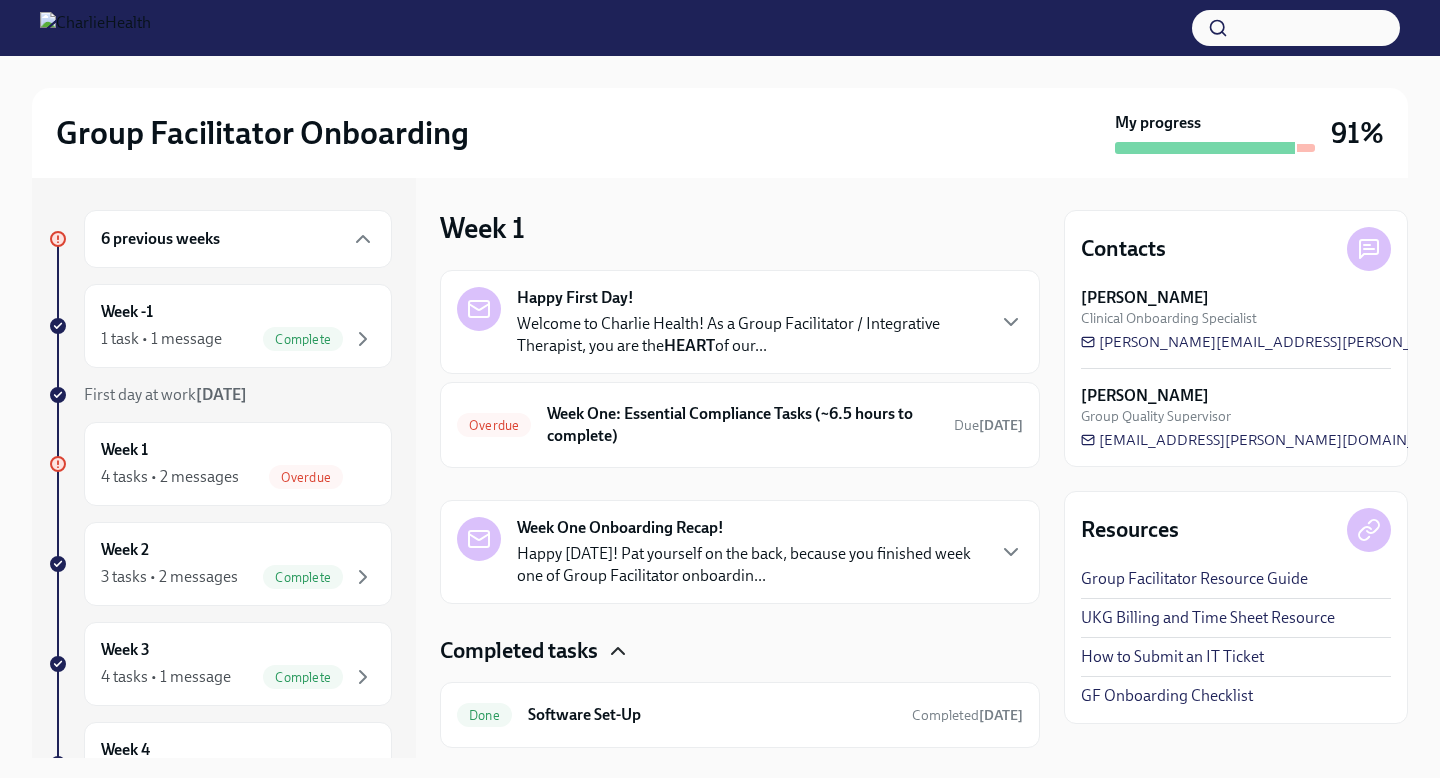 scroll, scrollTop: 238, scrollLeft: 0, axis: vertical 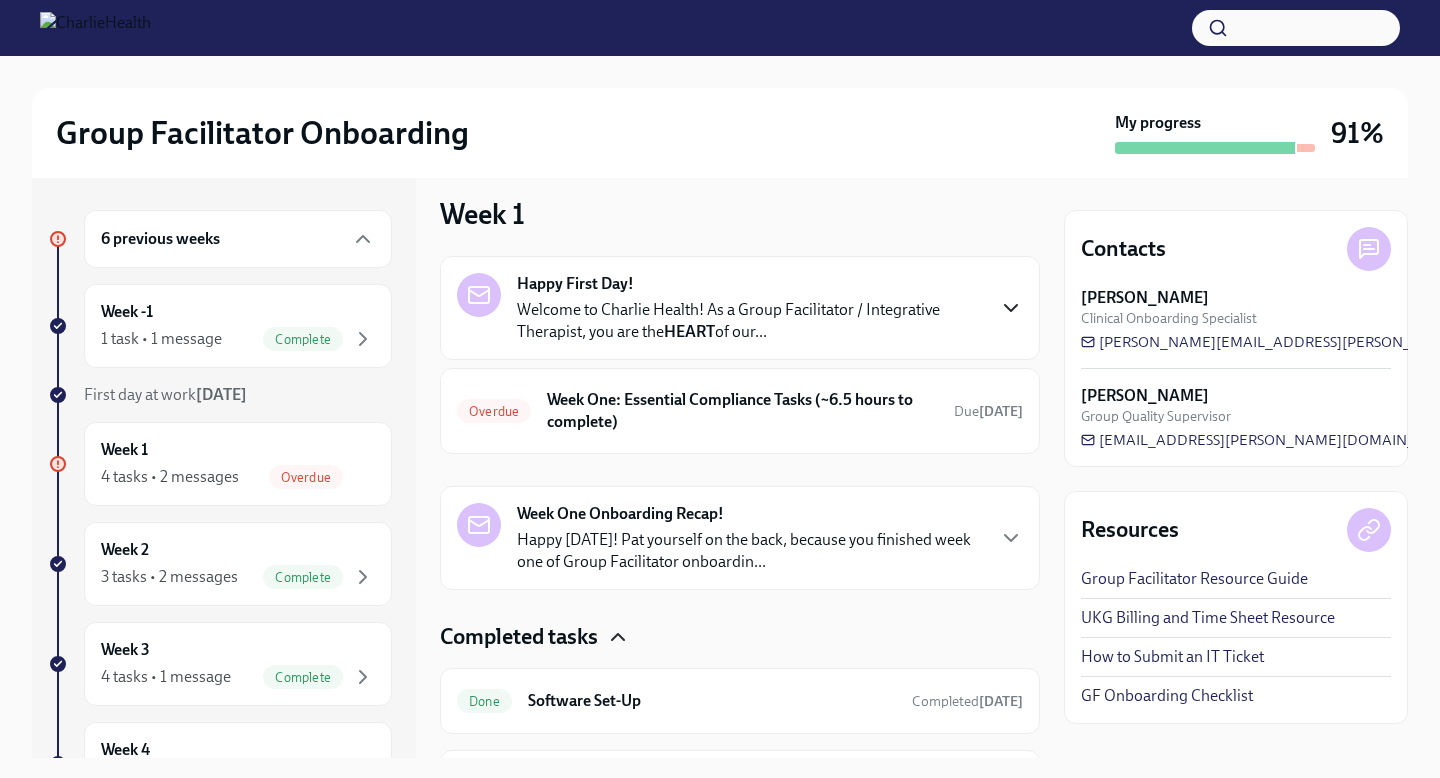 click 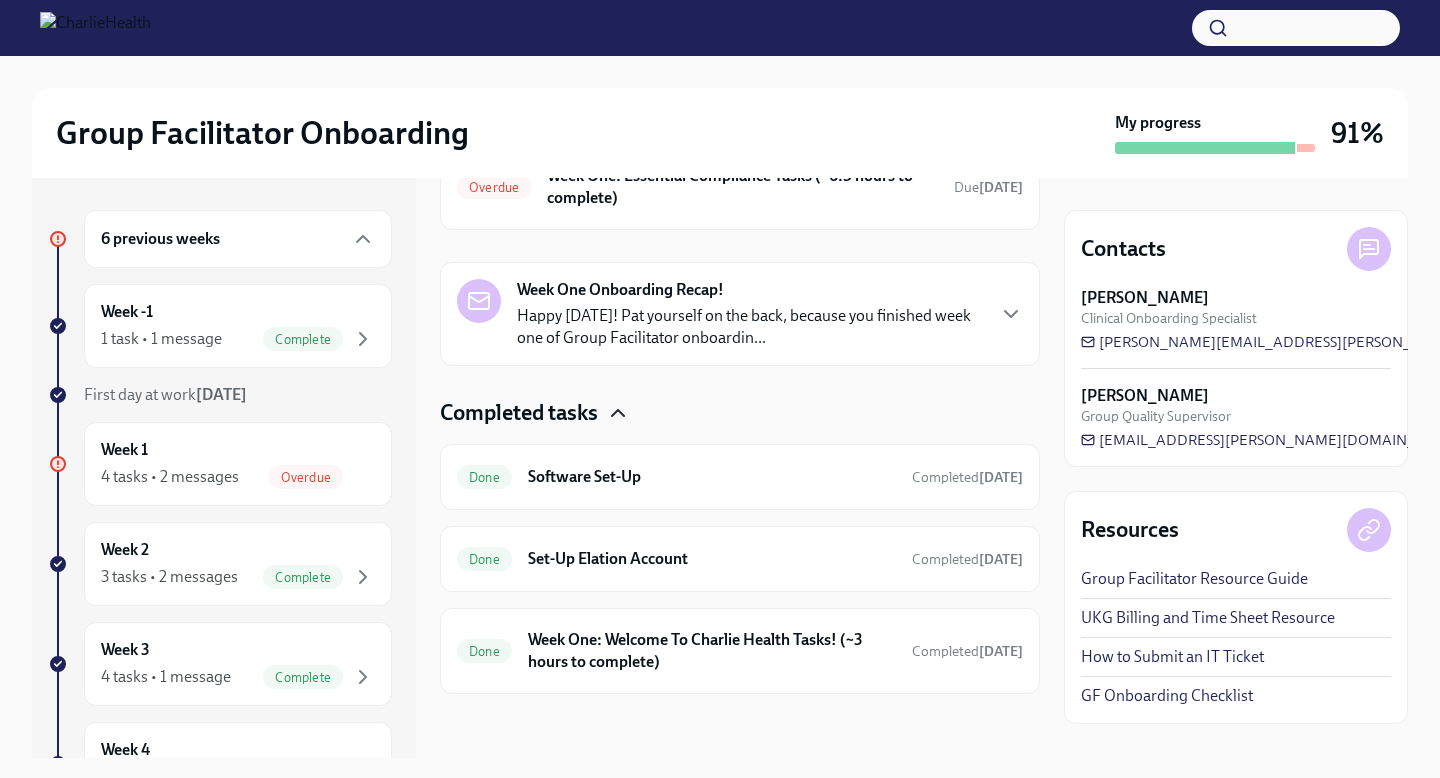 scroll, scrollTop: 952, scrollLeft: 0, axis: vertical 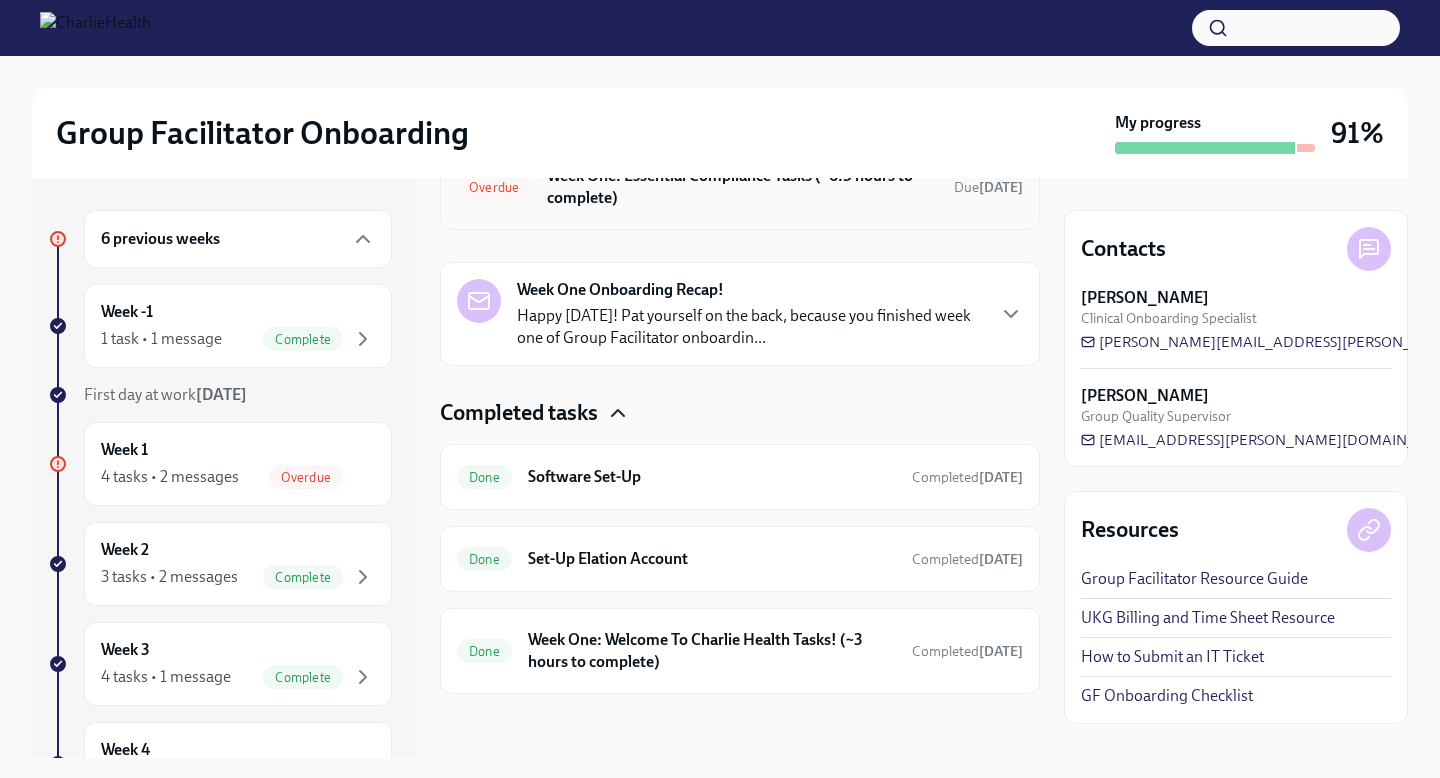 click on "Overdue" at bounding box center [494, 187] 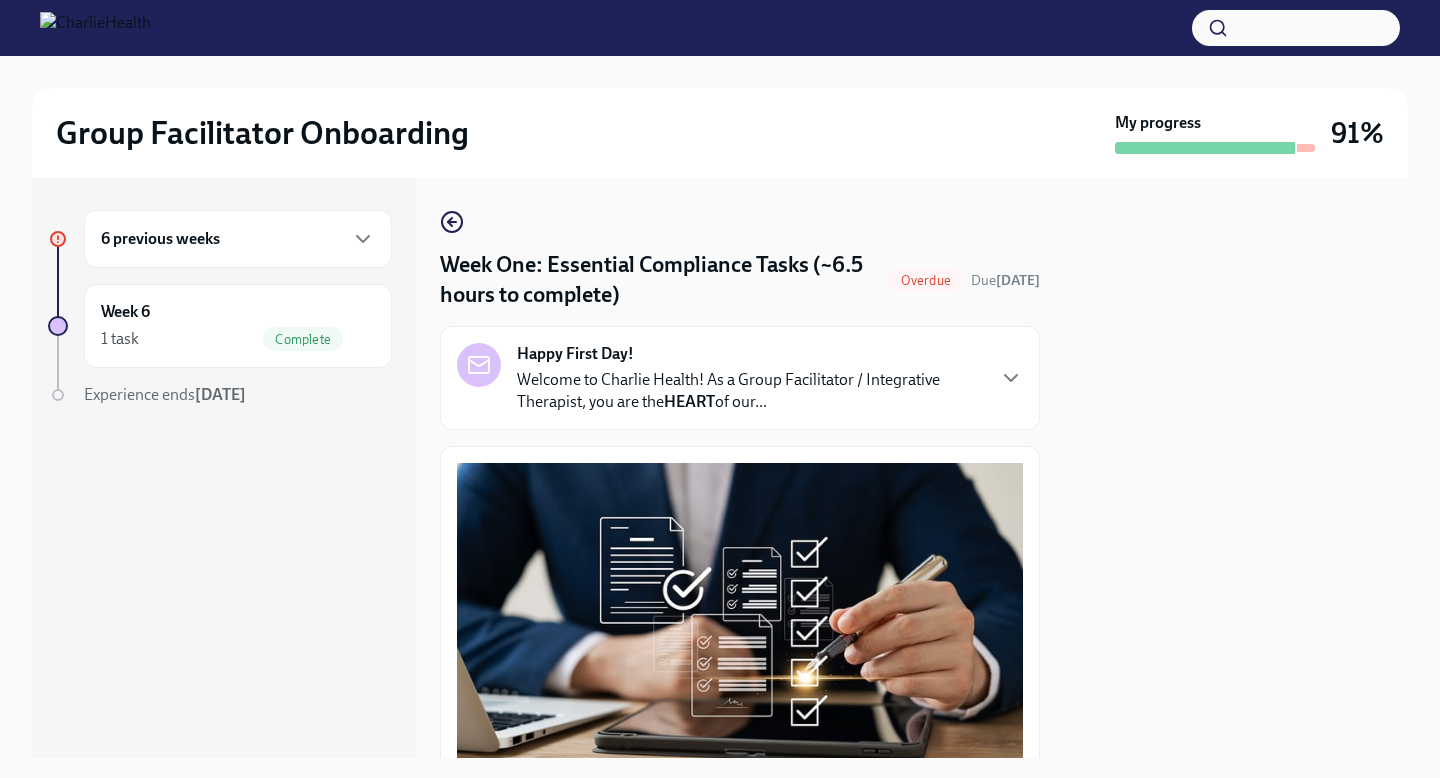 click on "Overdue" at bounding box center [926, 280] 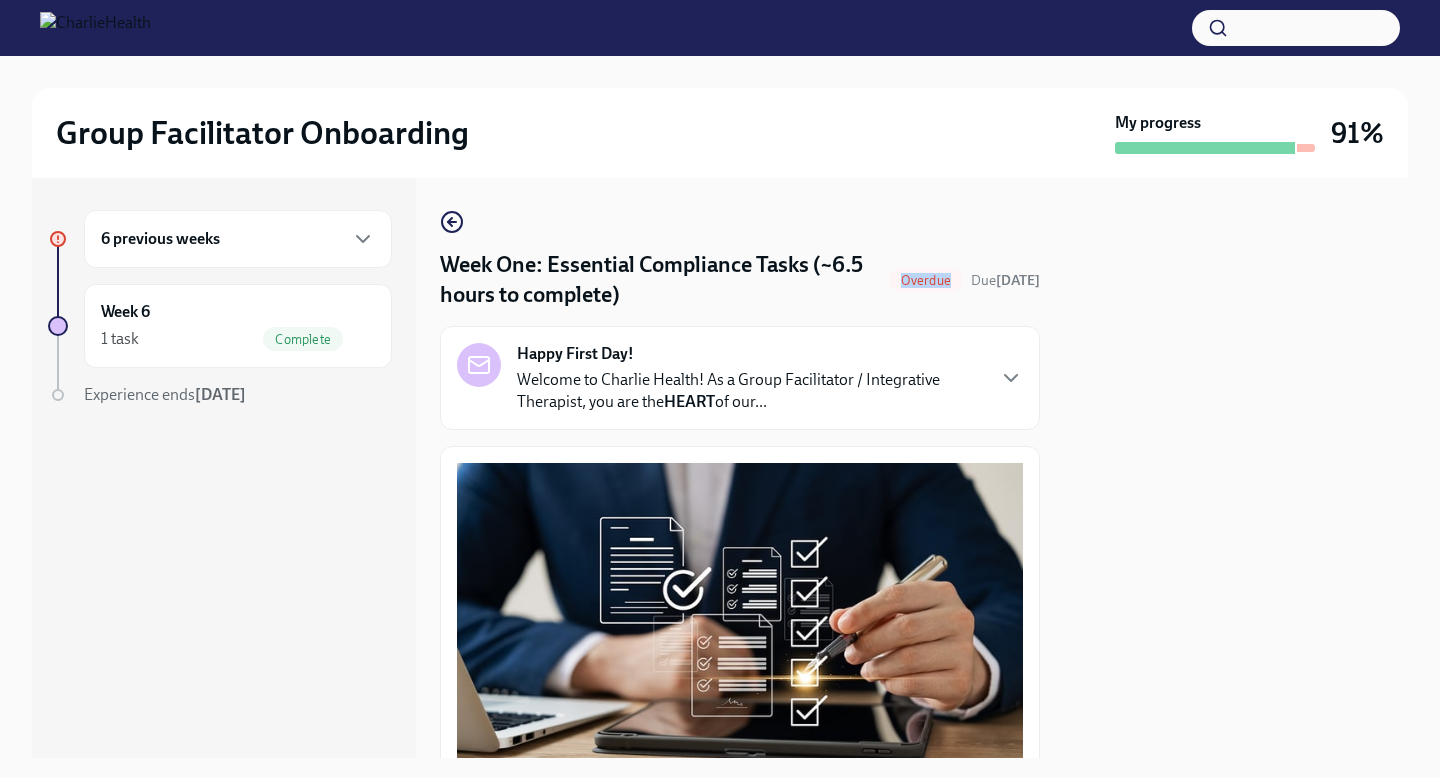 click on "Overdue" at bounding box center (926, 280) 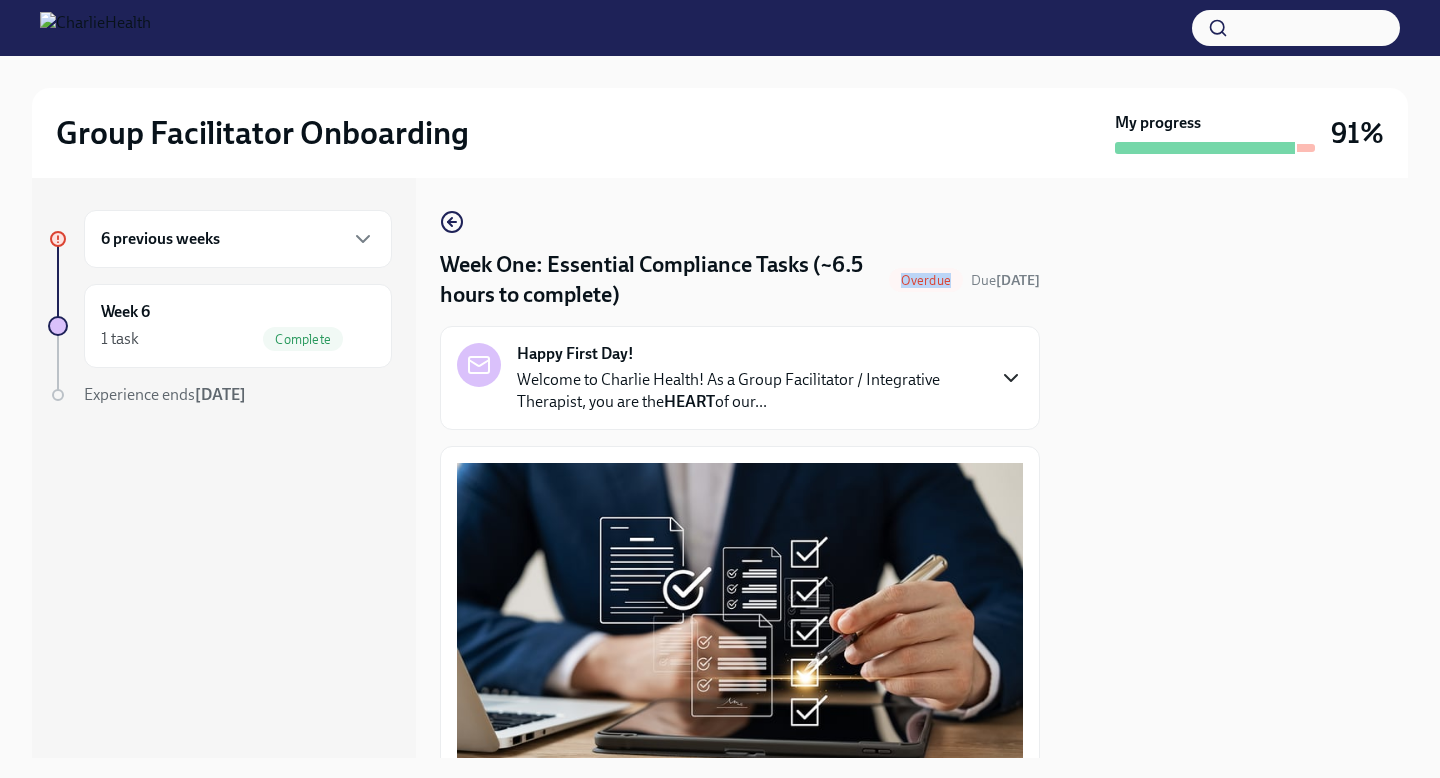 click 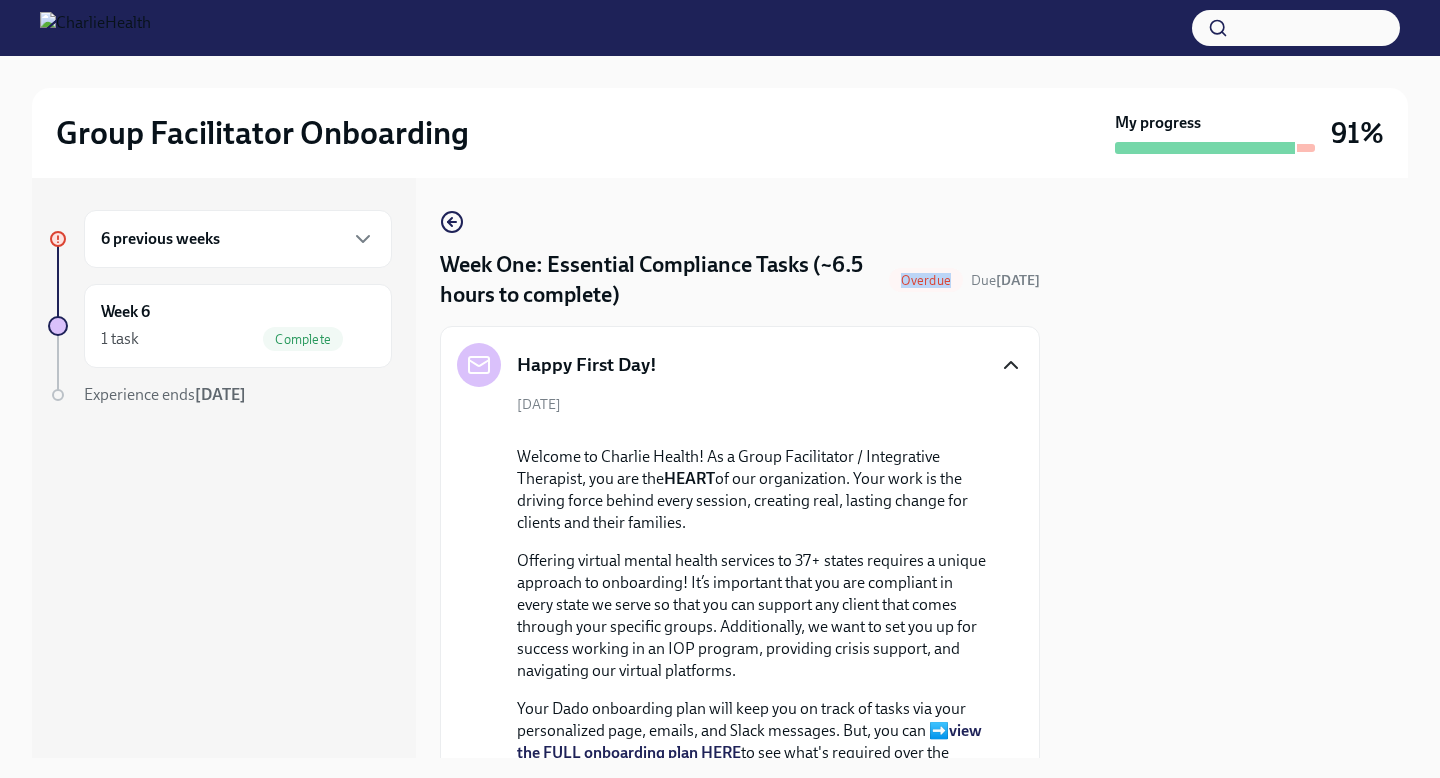 click 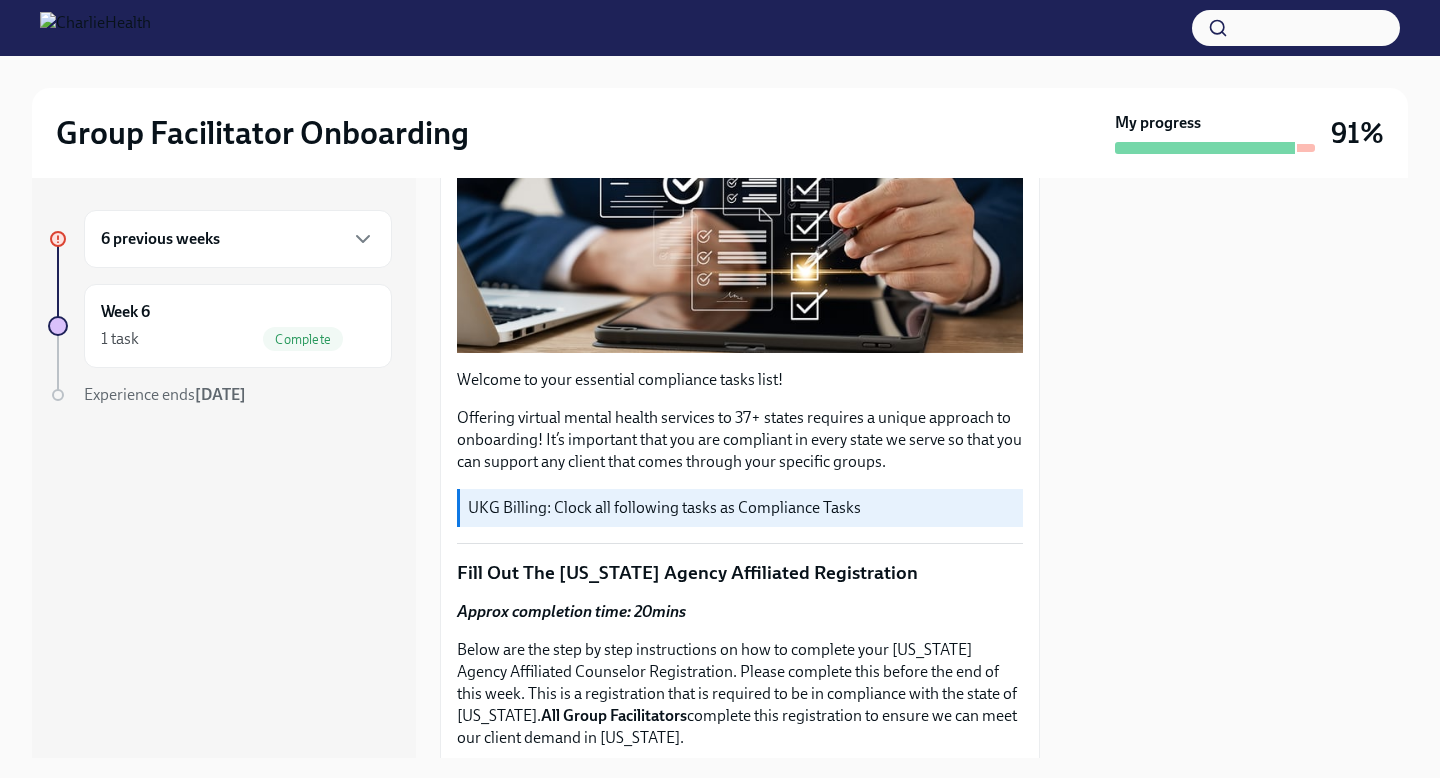 scroll, scrollTop: 396, scrollLeft: 0, axis: vertical 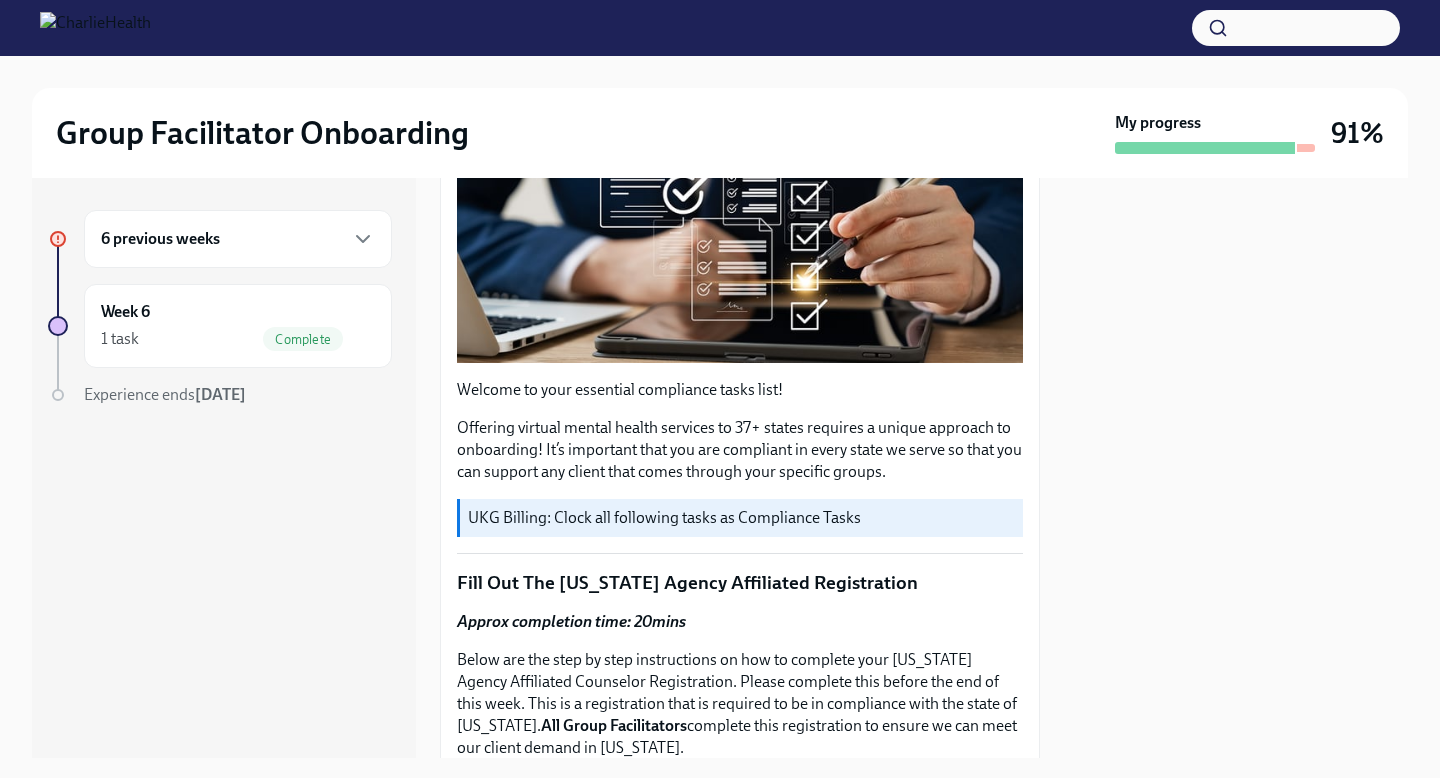 click on "UKG Billing: Clock all following tasks as Compliance Tasks" at bounding box center (741, 518) 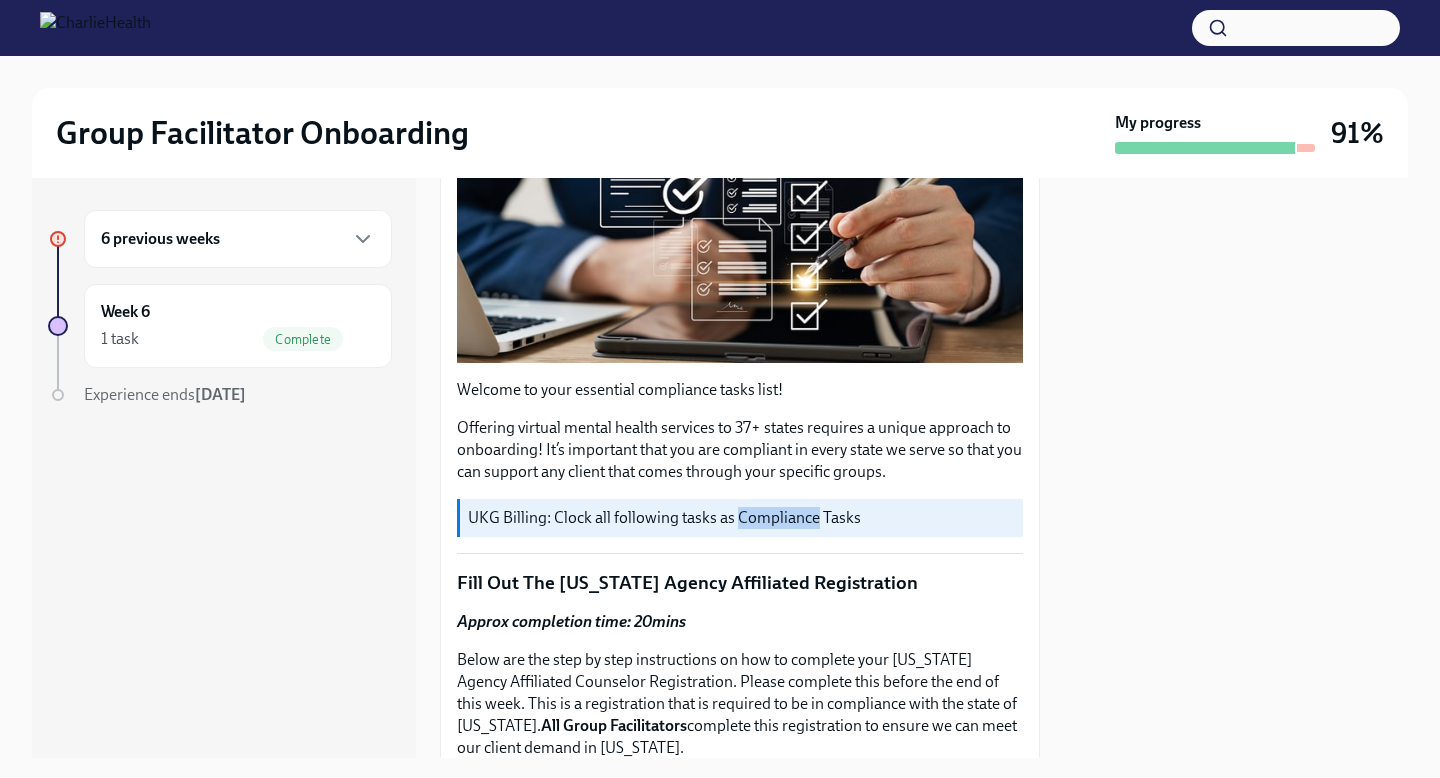 click on "UKG Billing: Clock all following tasks as Compliance Tasks" at bounding box center [741, 518] 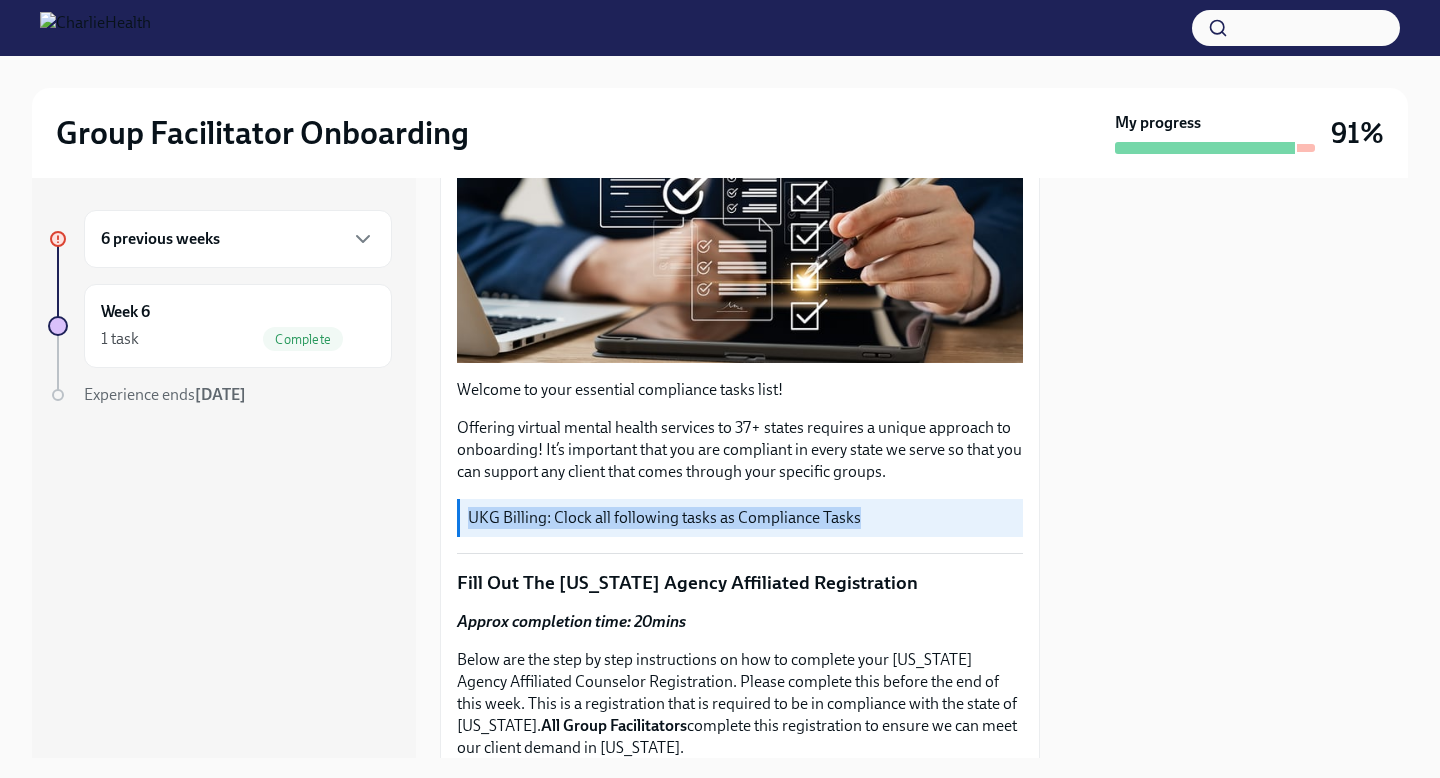 click on "UKG Billing: Clock all following tasks as Compliance Tasks" at bounding box center (741, 518) 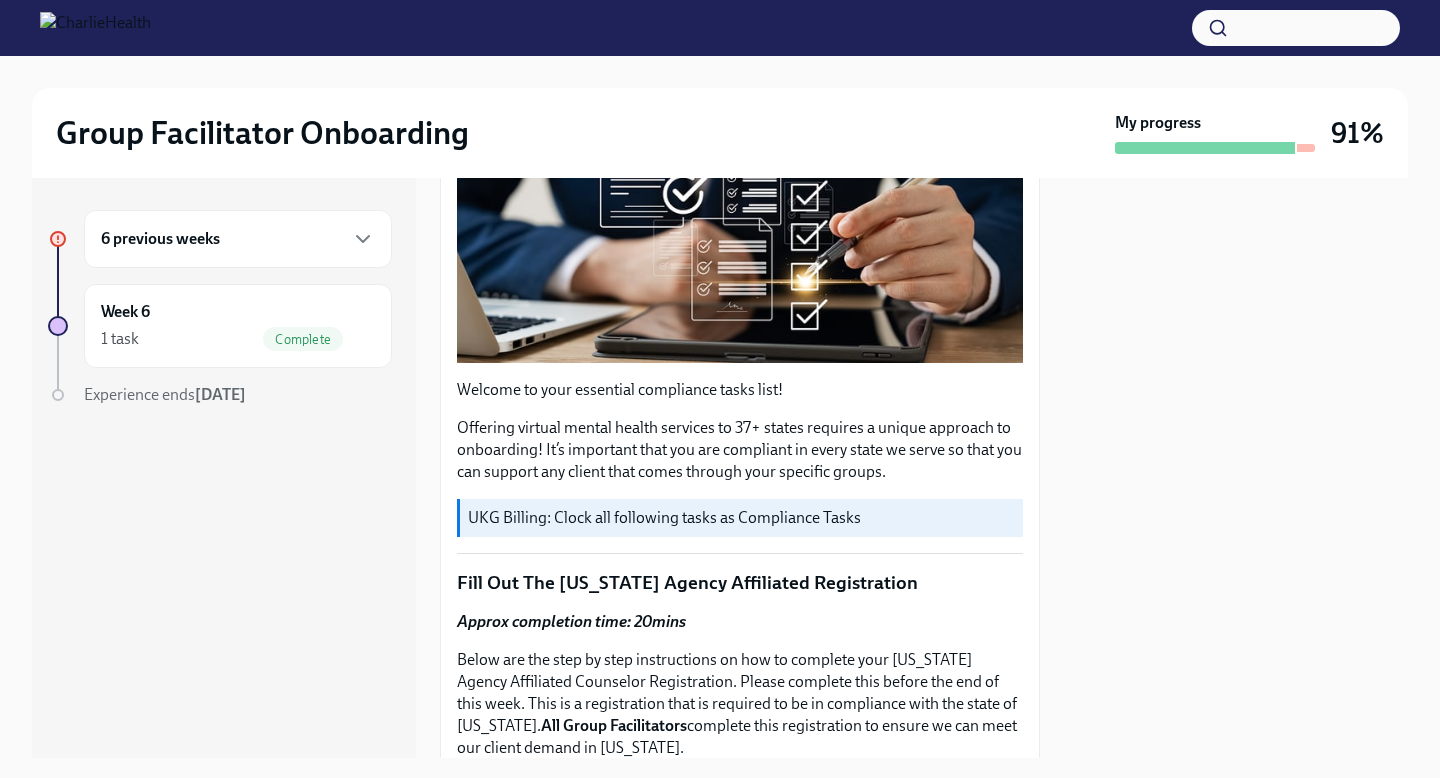 click on "Offering virtual mental health services to 37+ states requires a unique approach to onboarding! It’s important that you are compliant in every state we serve so that you can support any client that comes through your specific groups." at bounding box center (740, 450) 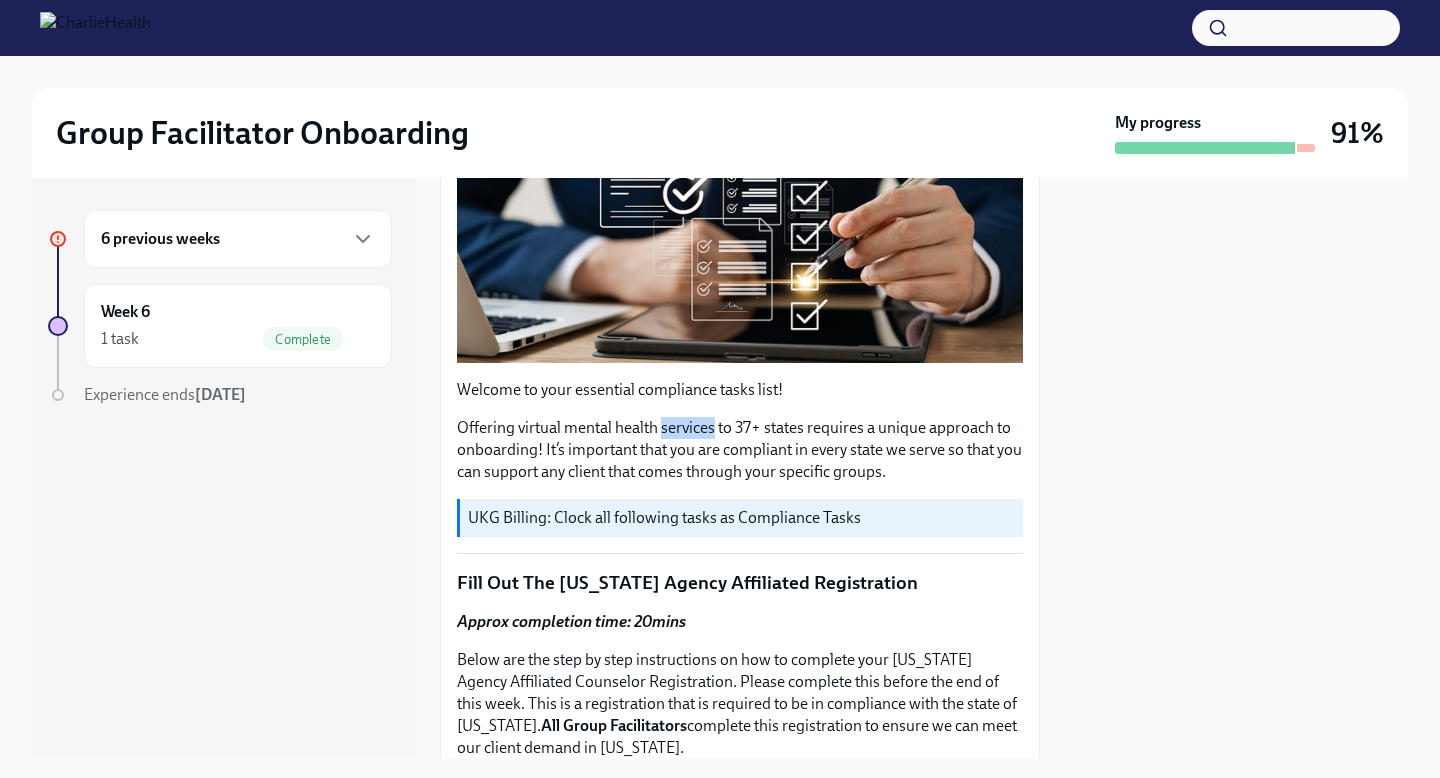 click on "Offering virtual mental health services to 37+ states requires a unique approach to onboarding! It’s important that you are compliant in every state we serve so that you can support any client that comes through your specific groups." at bounding box center [740, 450] 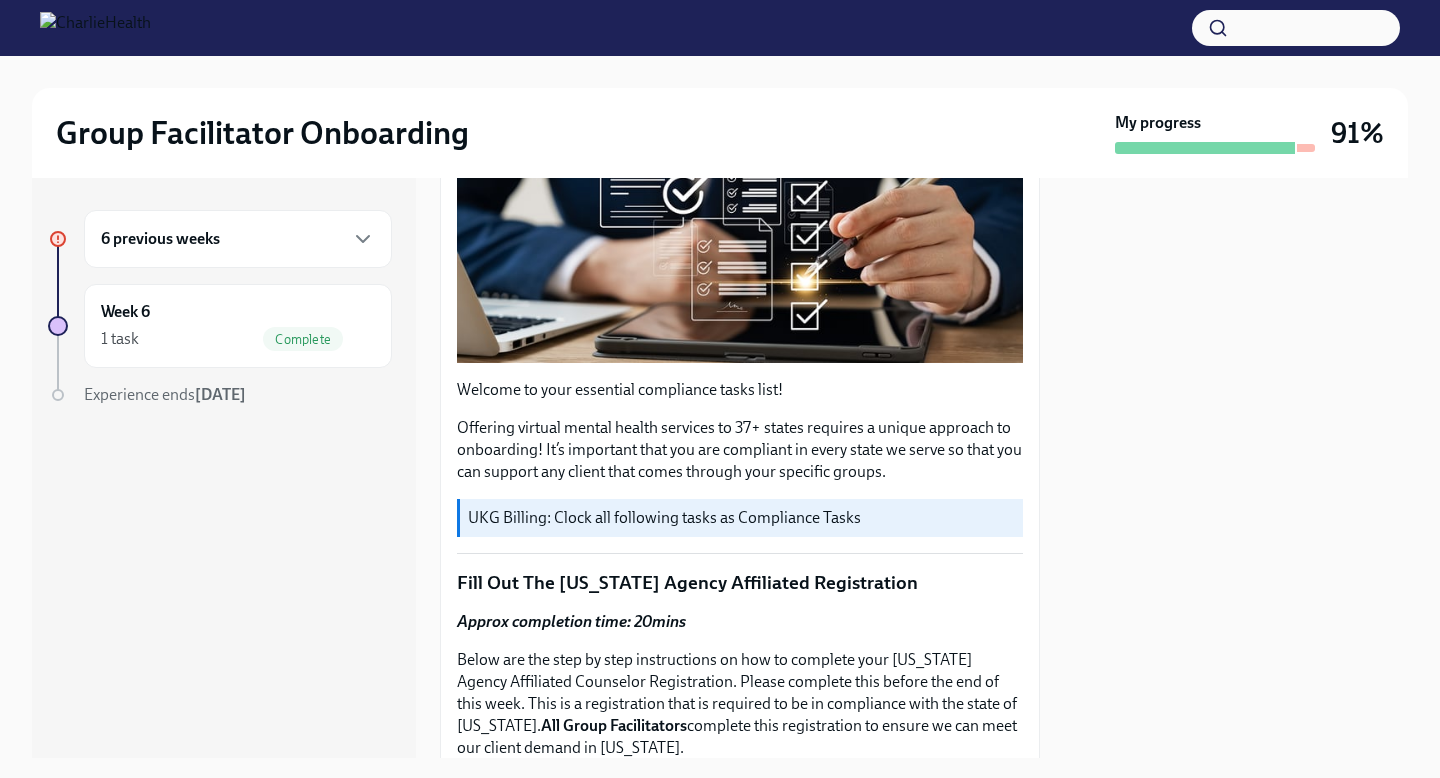 click on "Welcome to your essential compliance tasks list!" at bounding box center [740, 390] 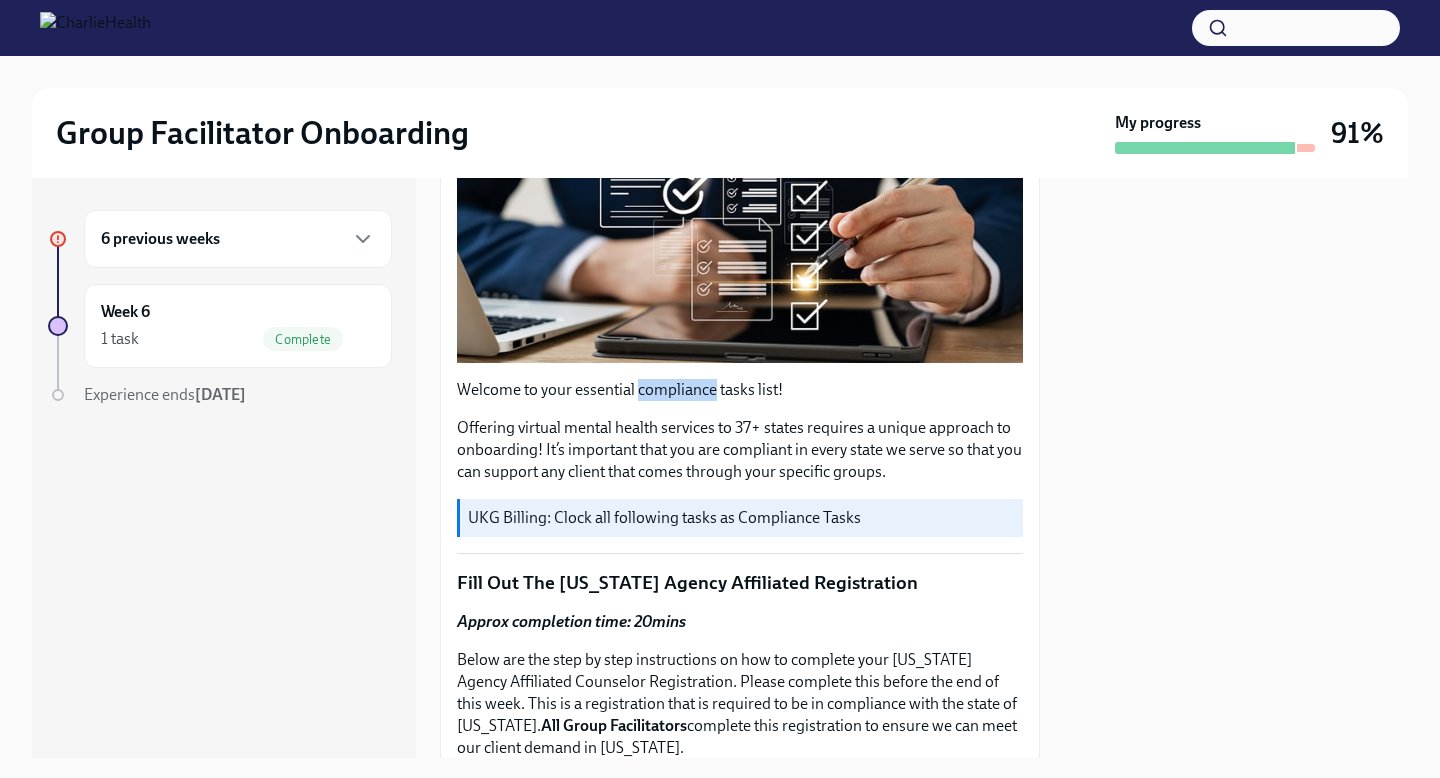 click on "Welcome to your essential compliance tasks list!" at bounding box center (740, 390) 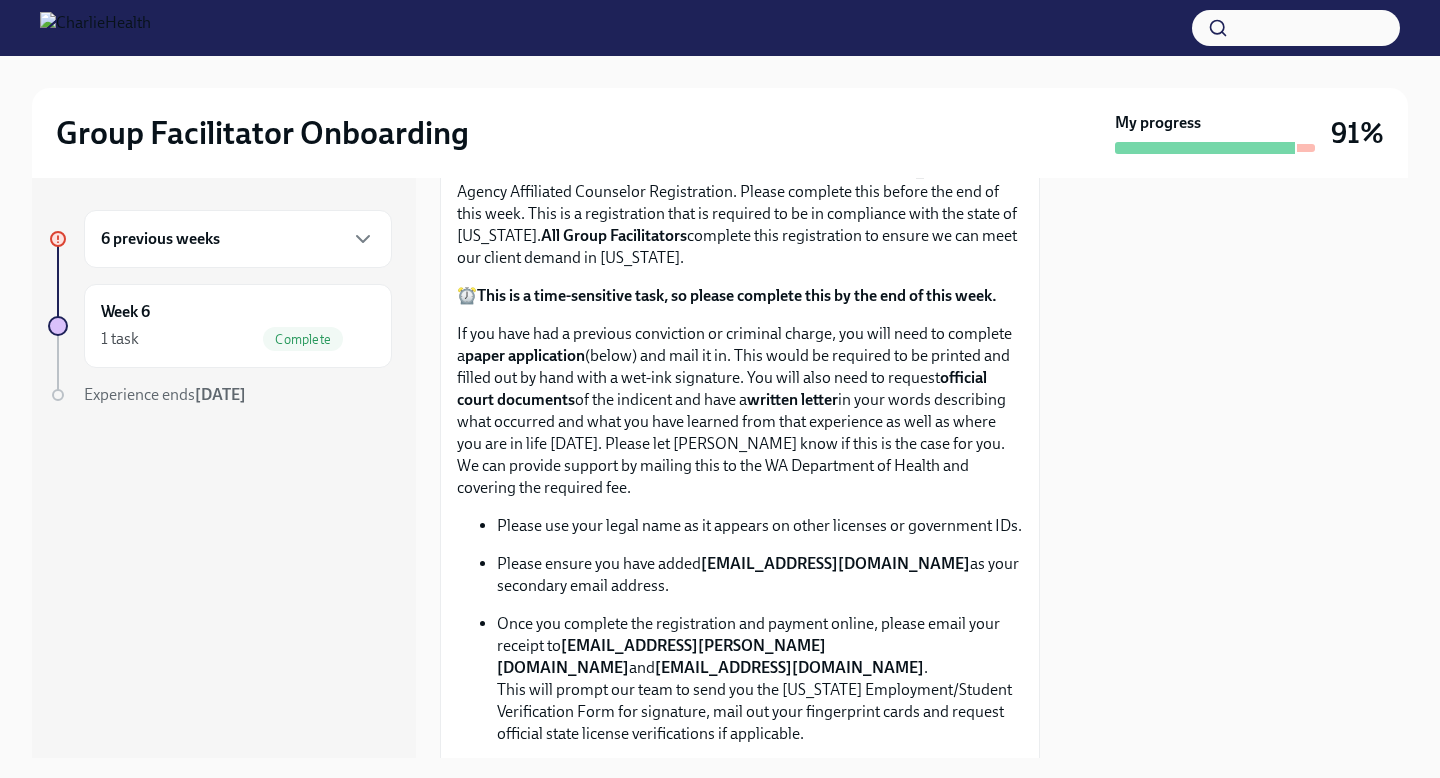 scroll, scrollTop: 891, scrollLeft: 0, axis: vertical 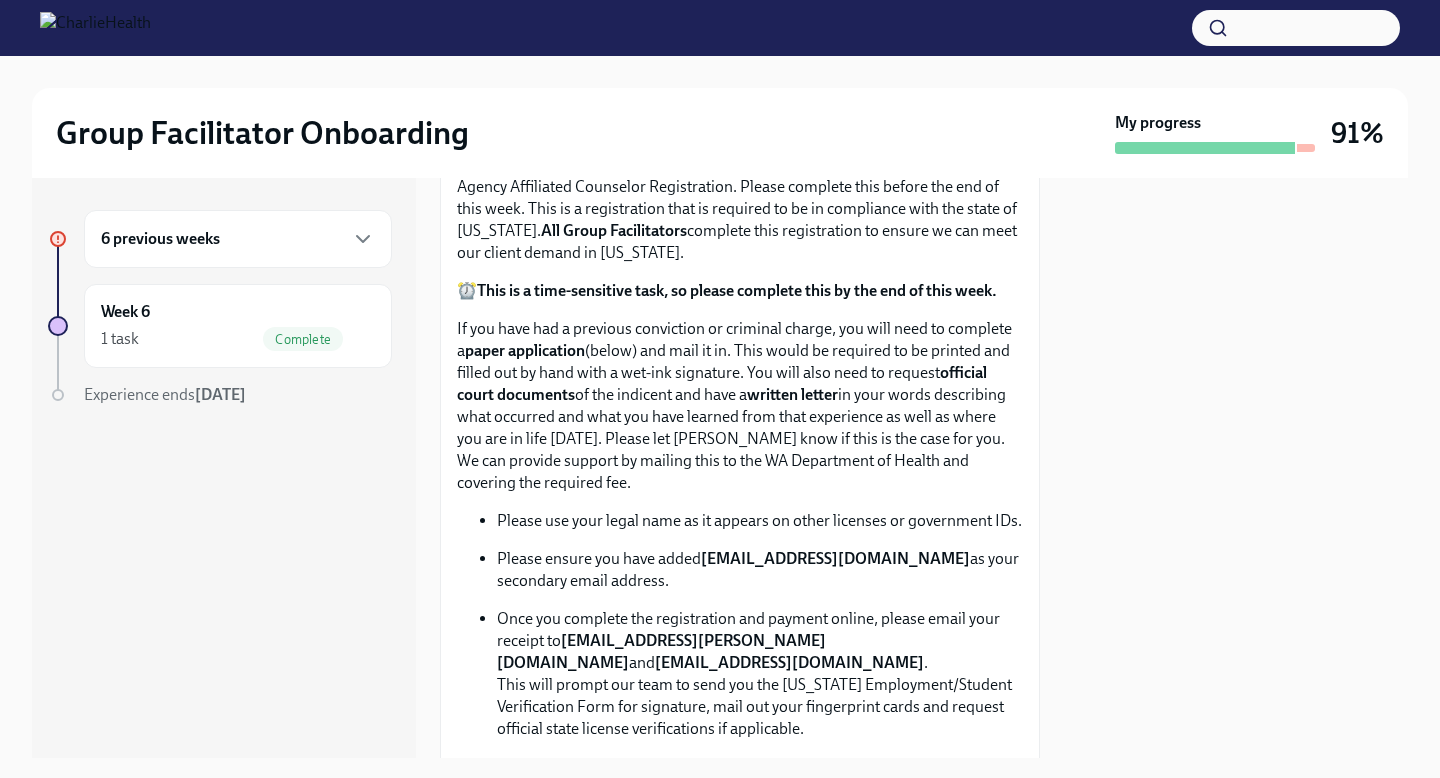 click on "This is a time-sensitive task, so please complete this by the end of this week." at bounding box center [737, 290] 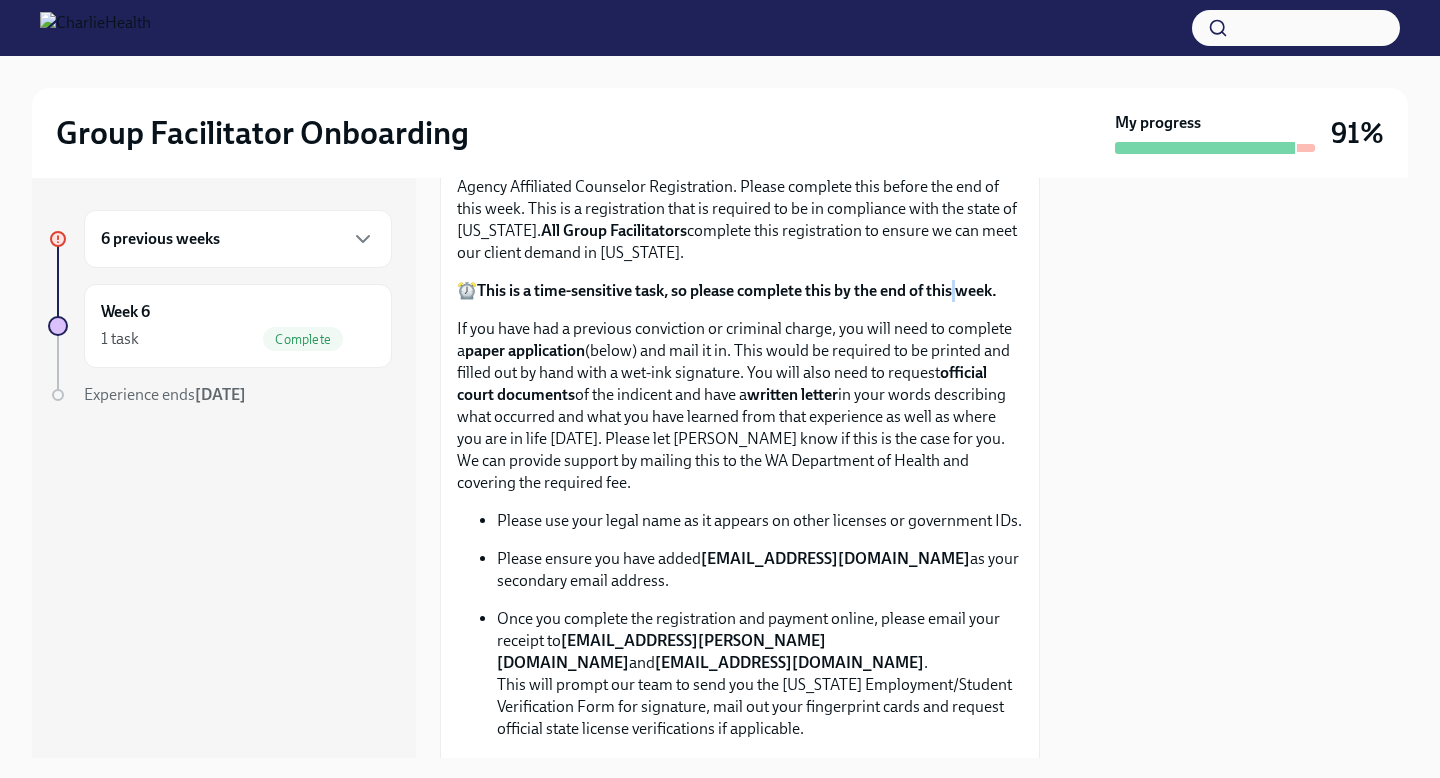click on "This is a time-sensitive task, so please complete this by the end of this week." at bounding box center (737, 290) 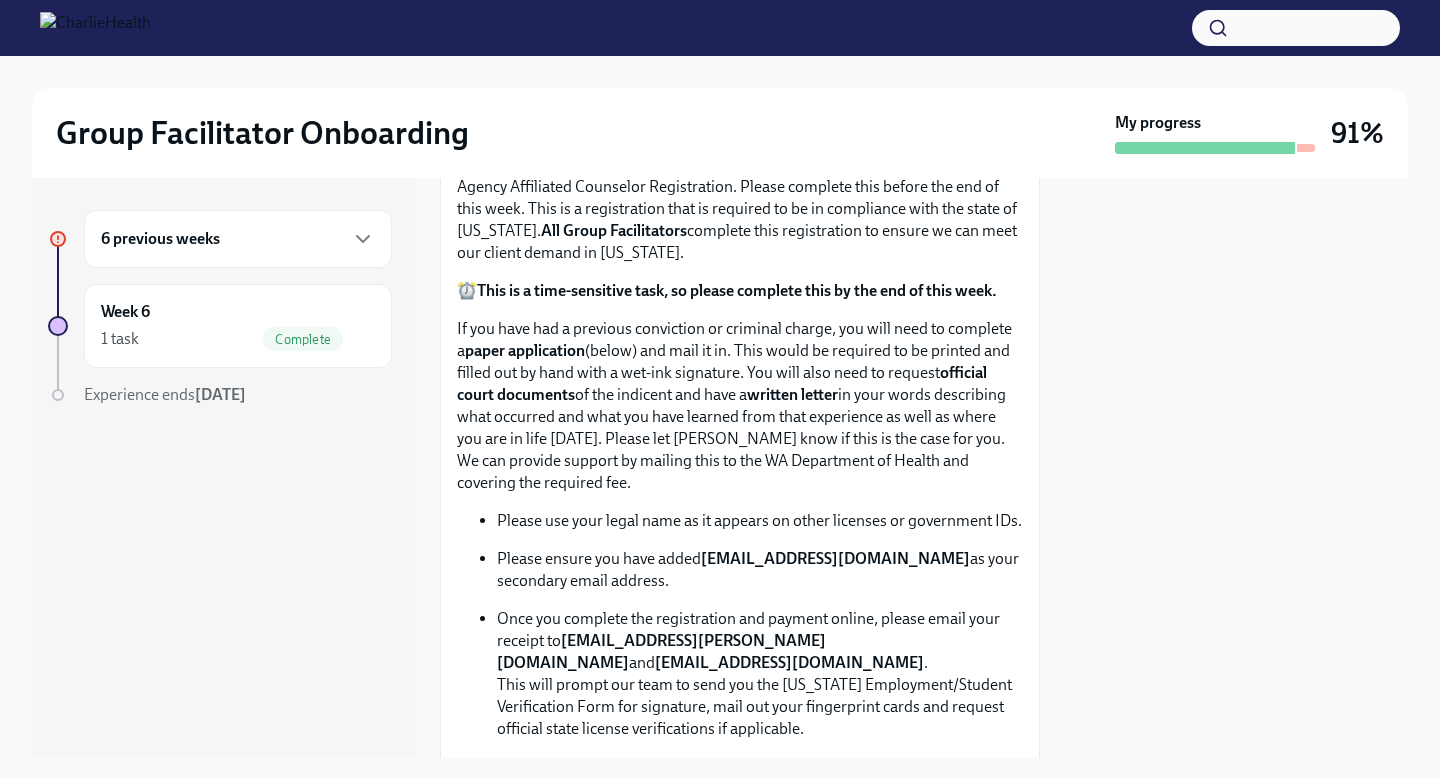 click on "⏰  This is a time-sensitive task, so please complete this by the end of this week." at bounding box center (740, 291) 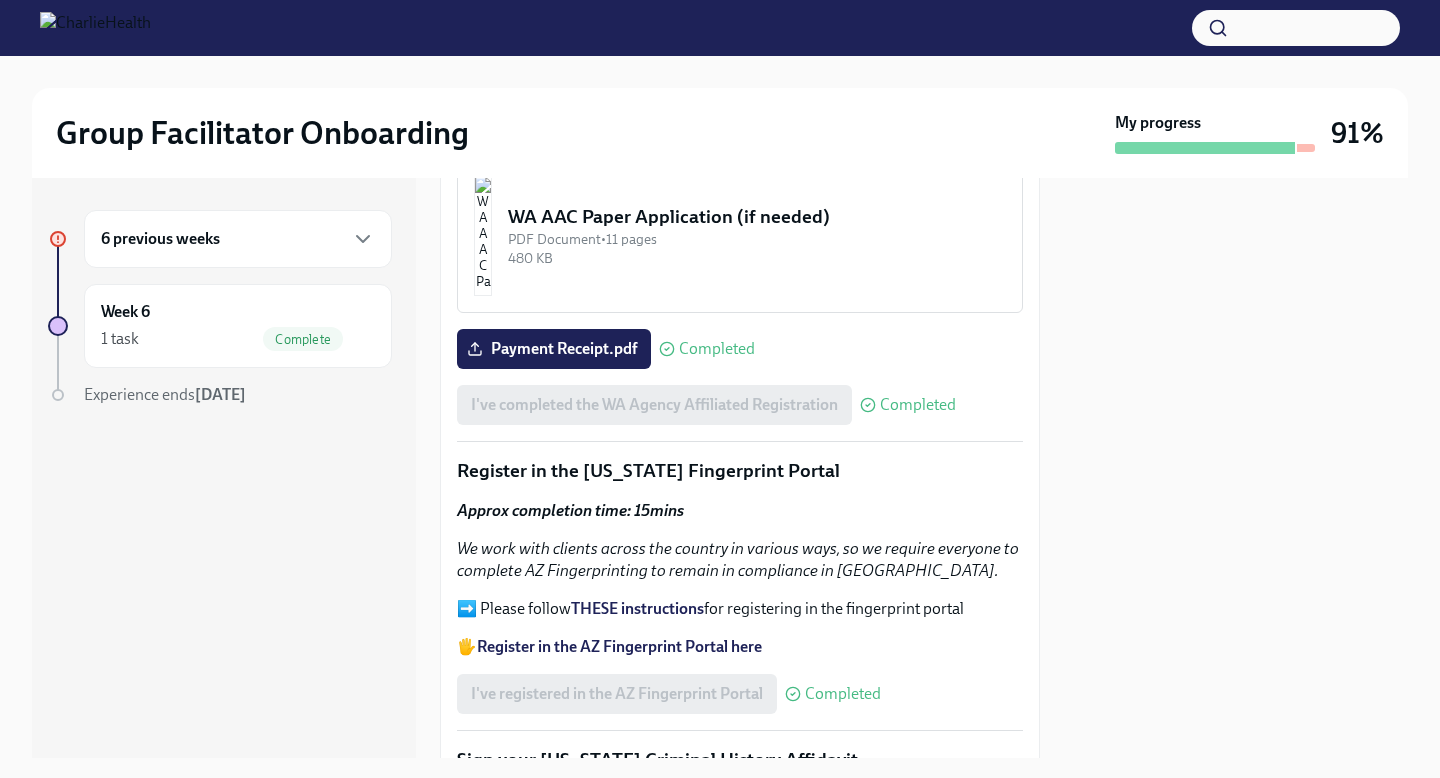scroll, scrollTop: 2090, scrollLeft: 0, axis: vertical 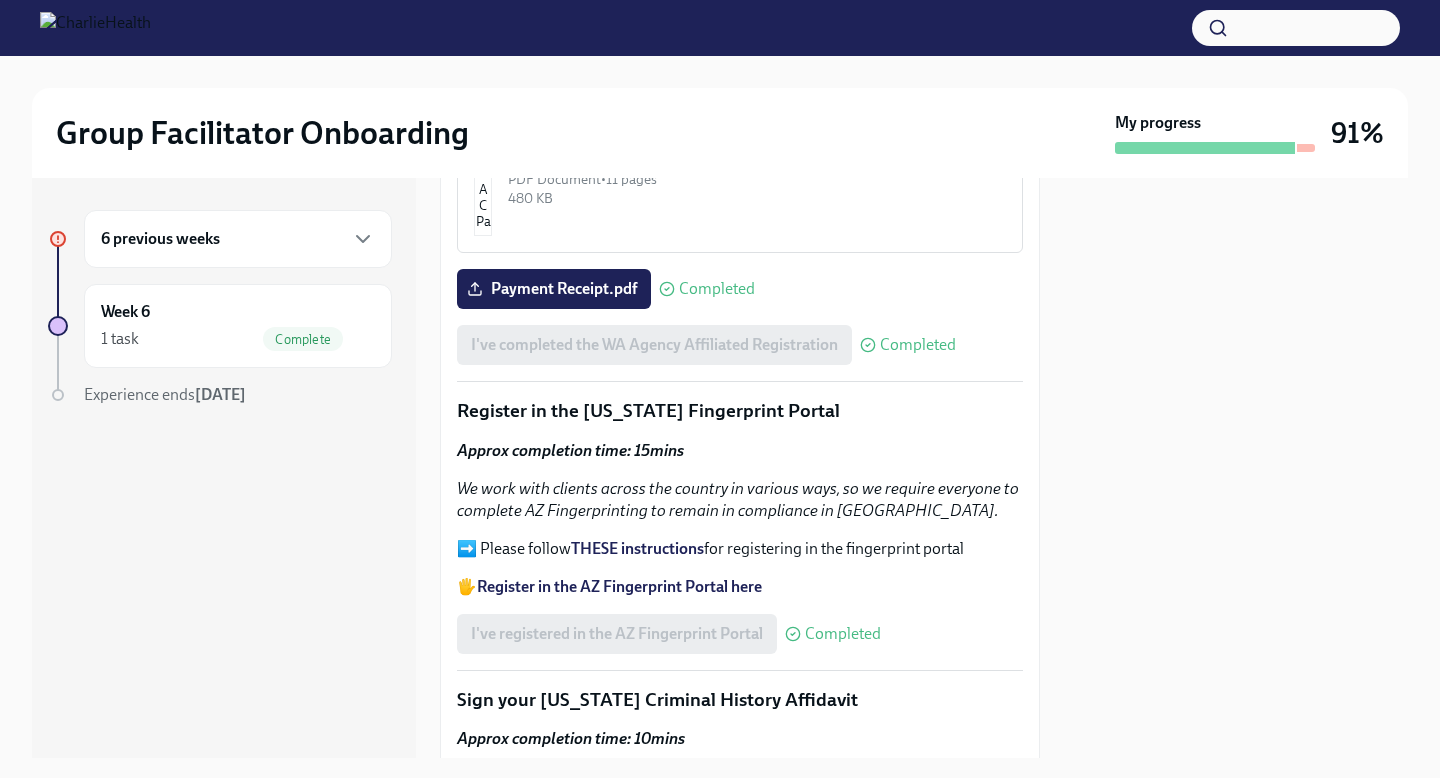 click on "Register in the [US_STATE] Fingerprint Portal" at bounding box center [740, 411] 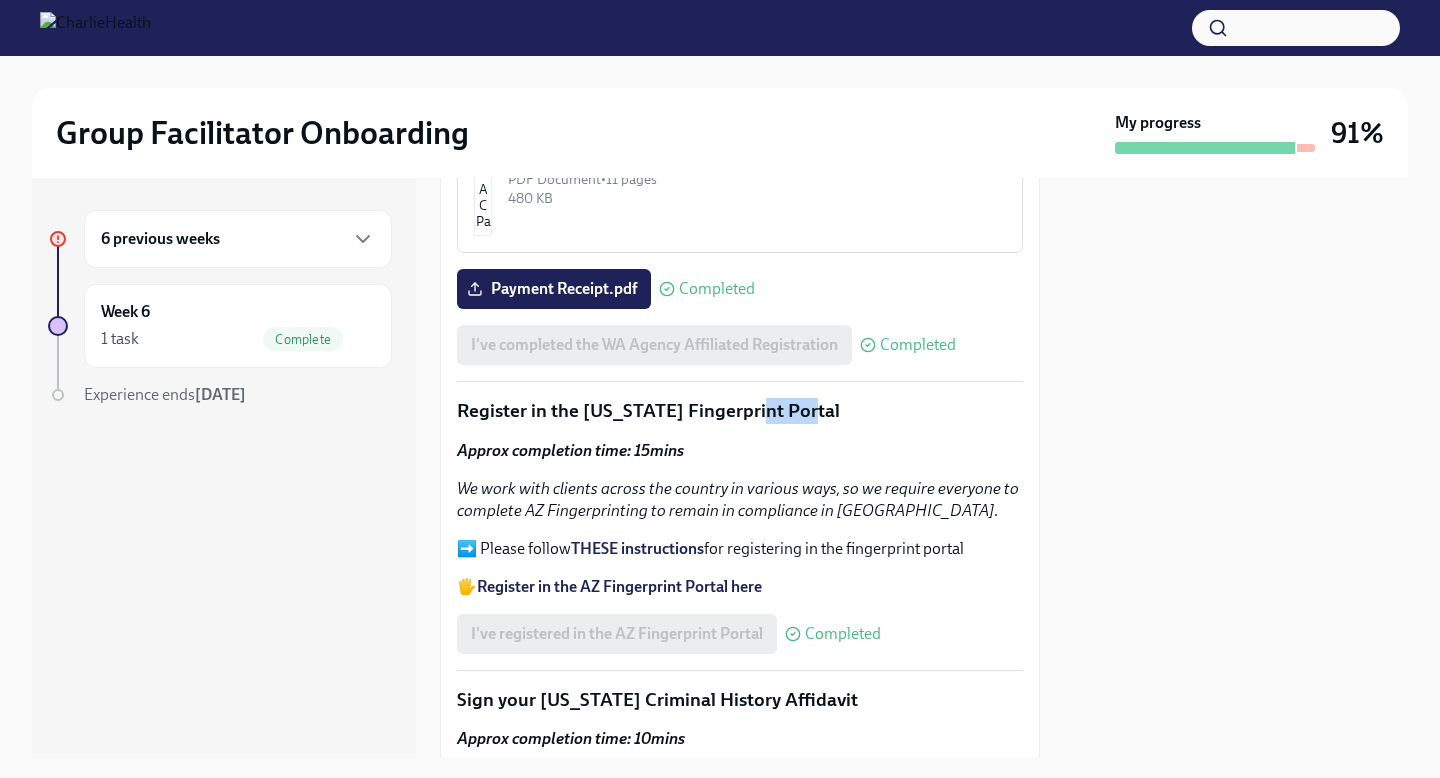 click on "Register in the [US_STATE] Fingerprint Portal" at bounding box center [740, 411] 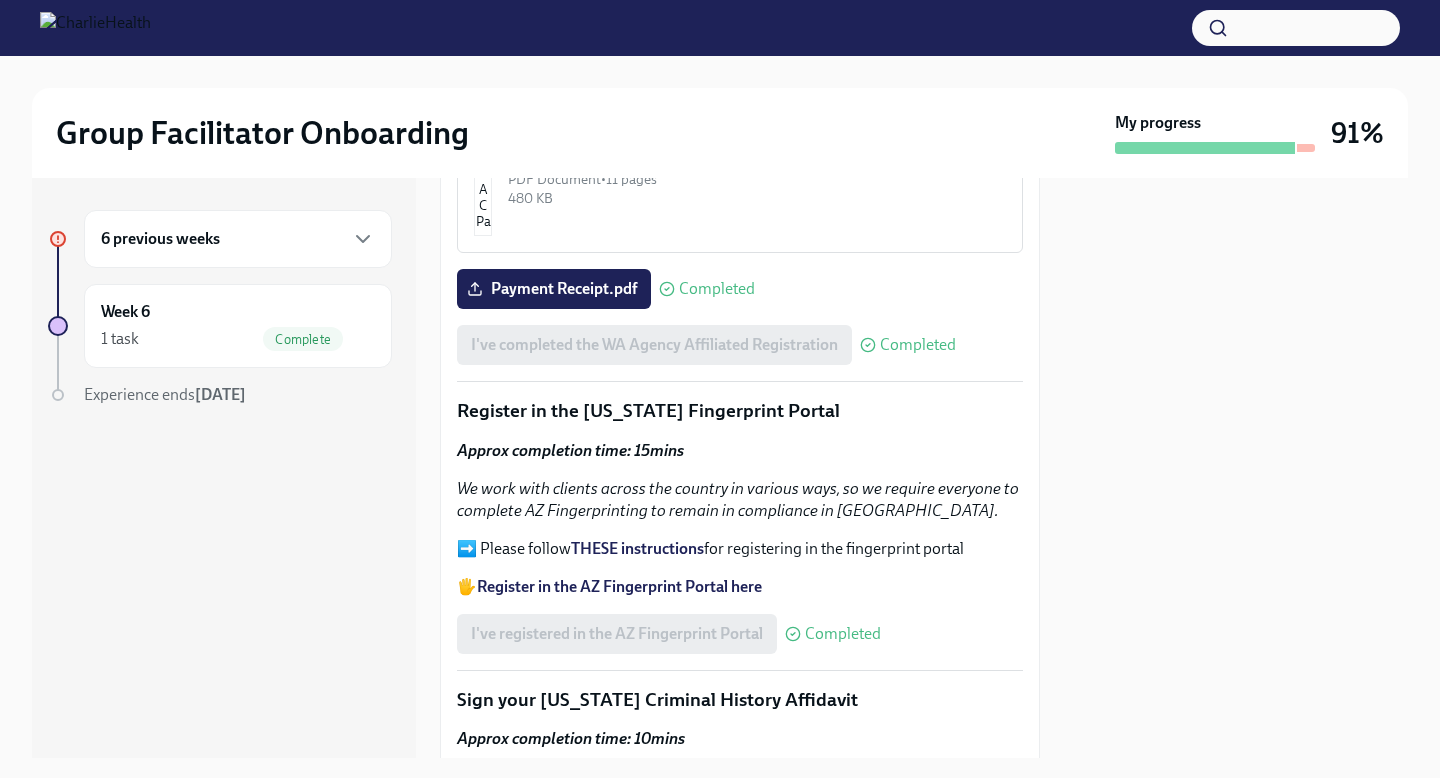 click on "Completed" at bounding box center [843, 634] 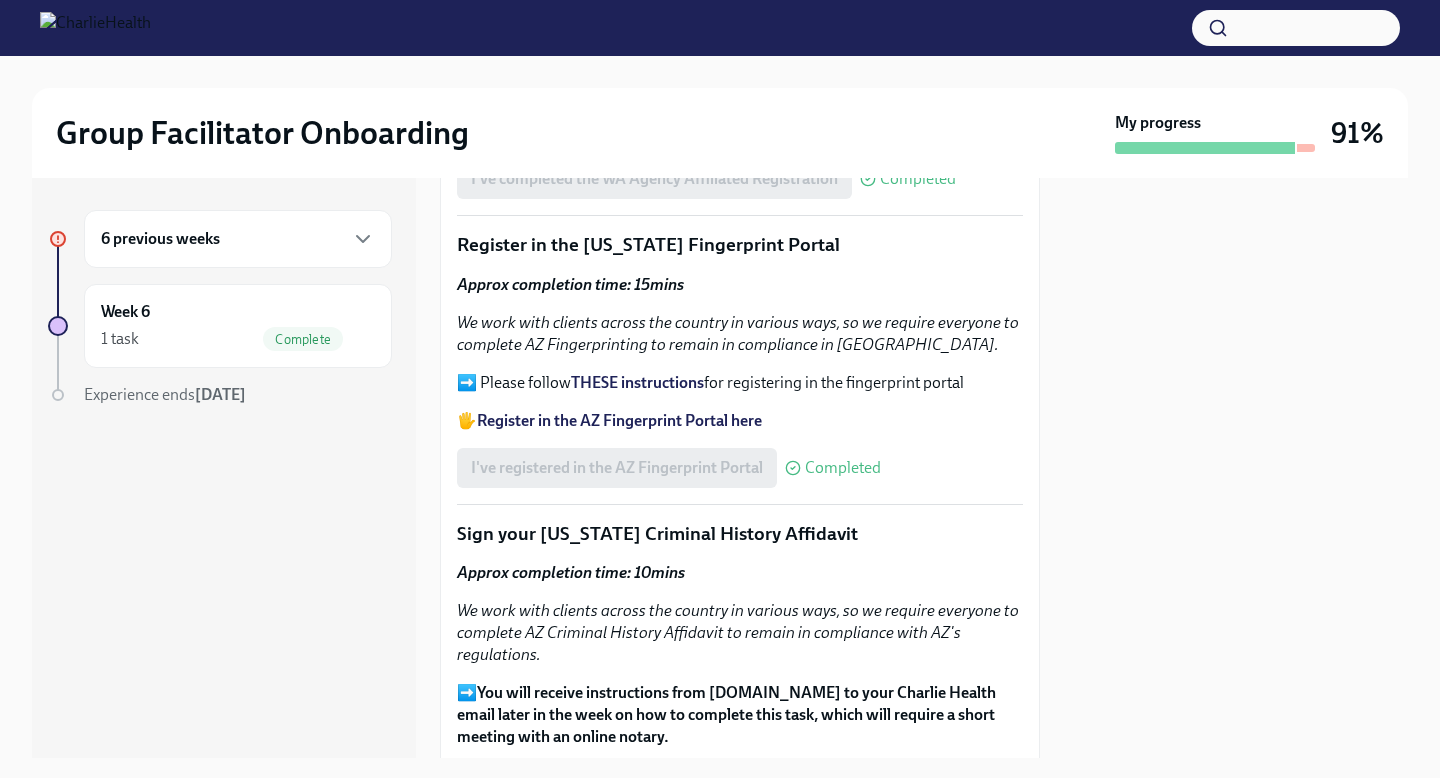 scroll, scrollTop: 2251, scrollLeft: 0, axis: vertical 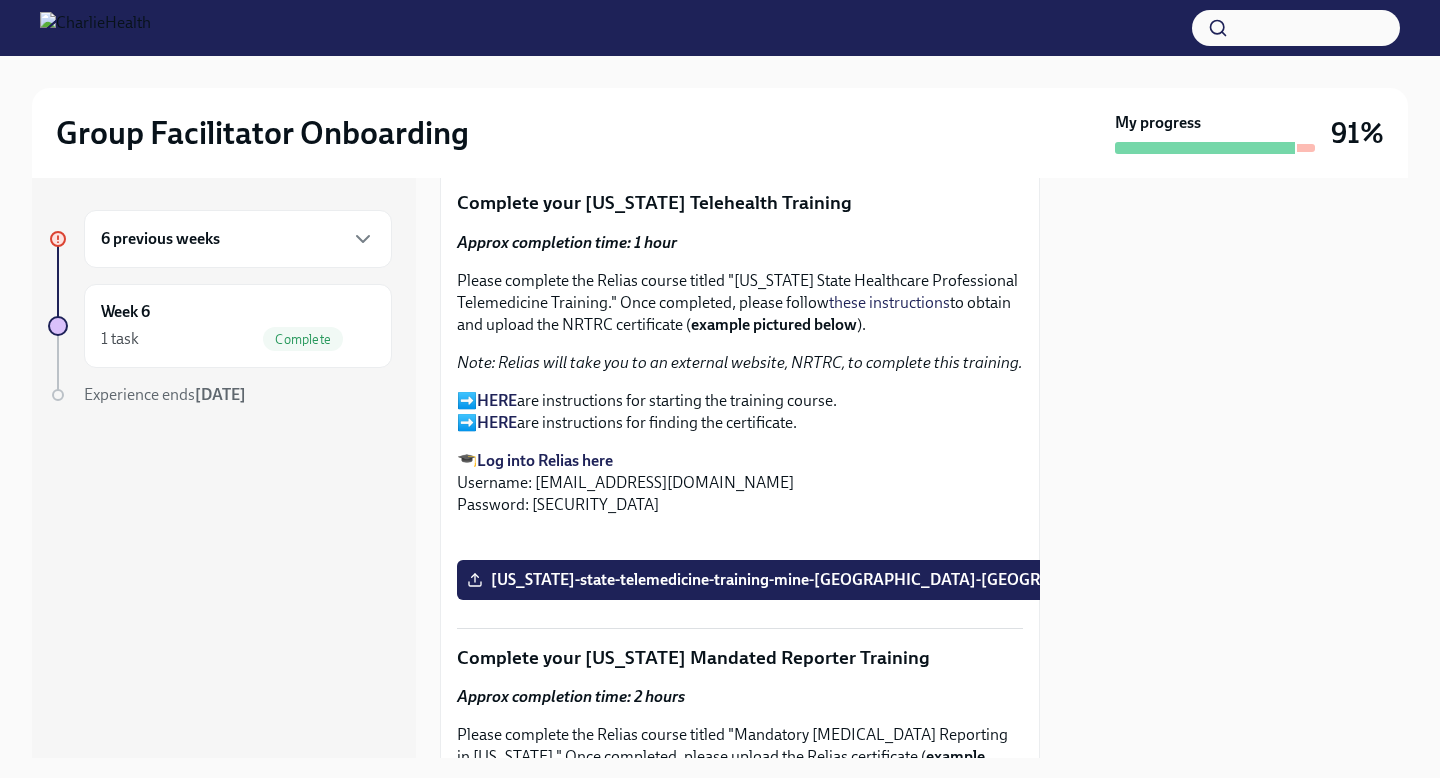 click on "➡️  HERE  are instructions for starting the training course.
➡️  HERE  are instructions for finding the certificate." at bounding box center [740, 412] 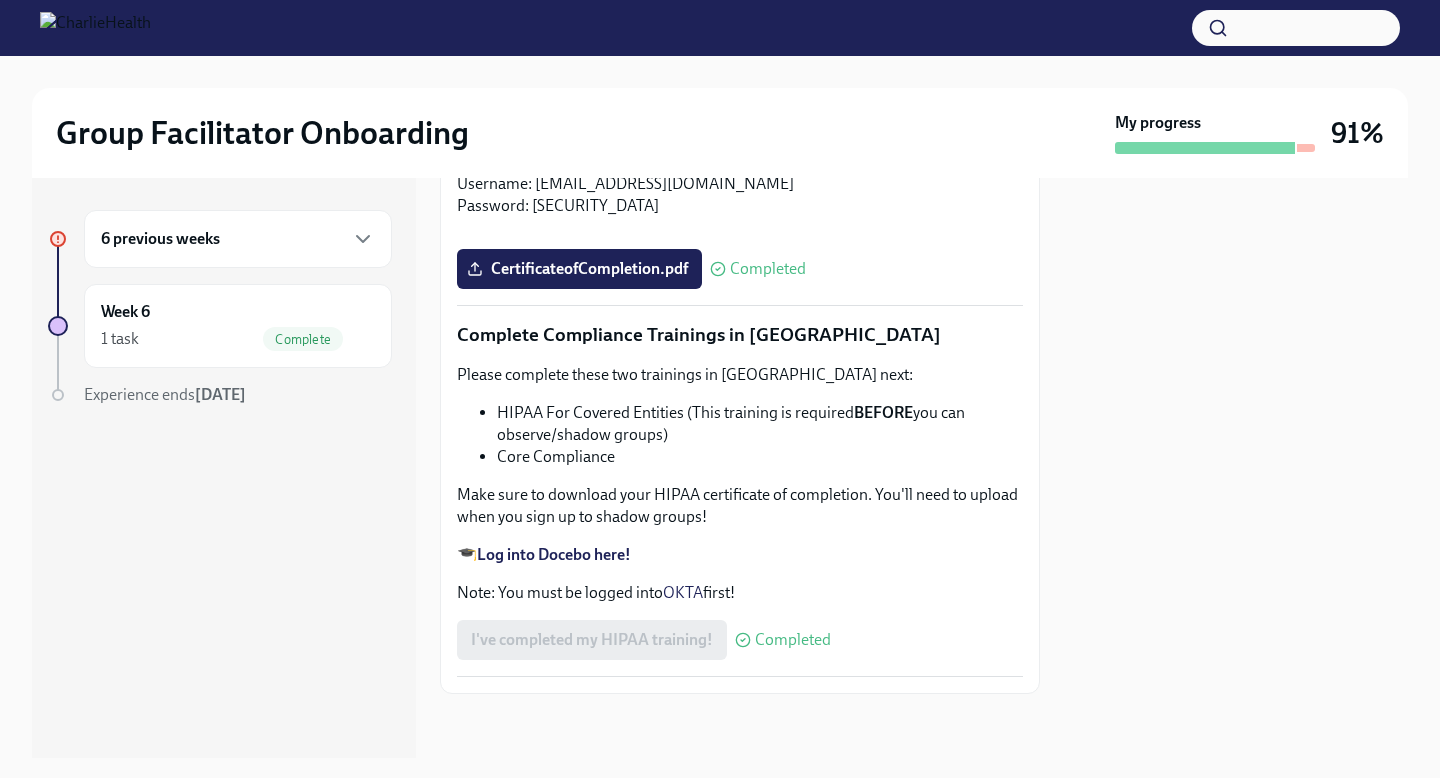 scroll, scrollTop: 4735, scrollLeft: 0, axis: vertical 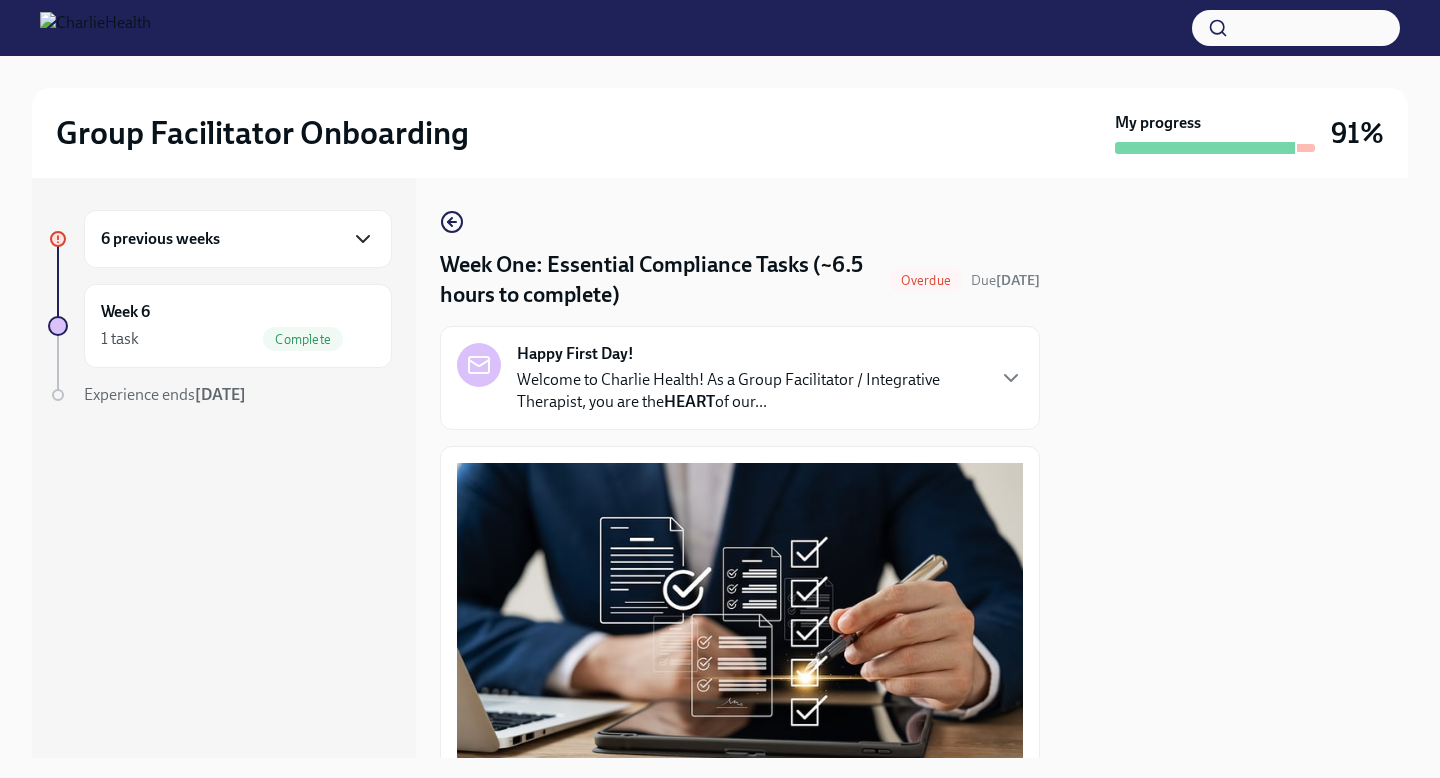 click 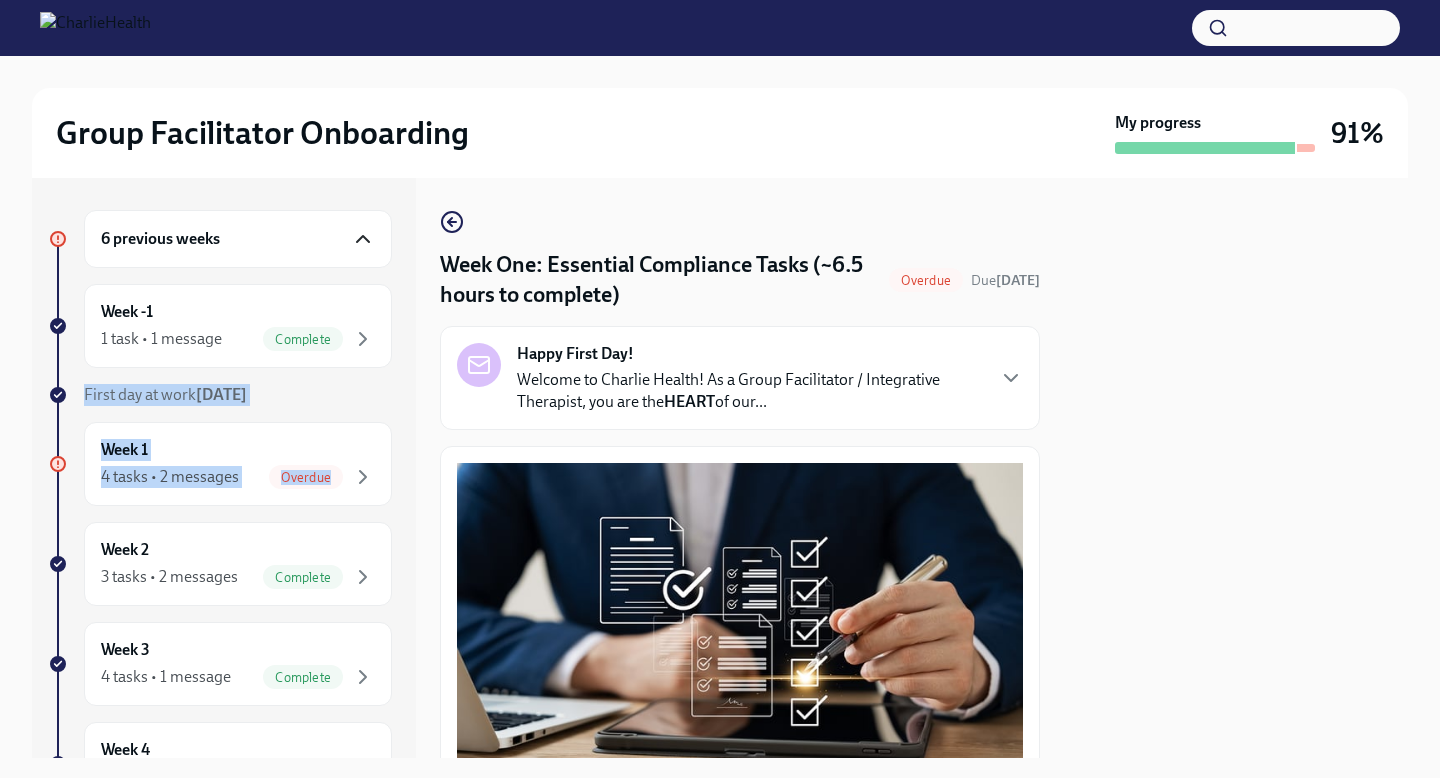 drag, startPoint x: 416, startPoint y: 336, endPoint x: 421, endPoint y: 501, distance: 165.07574 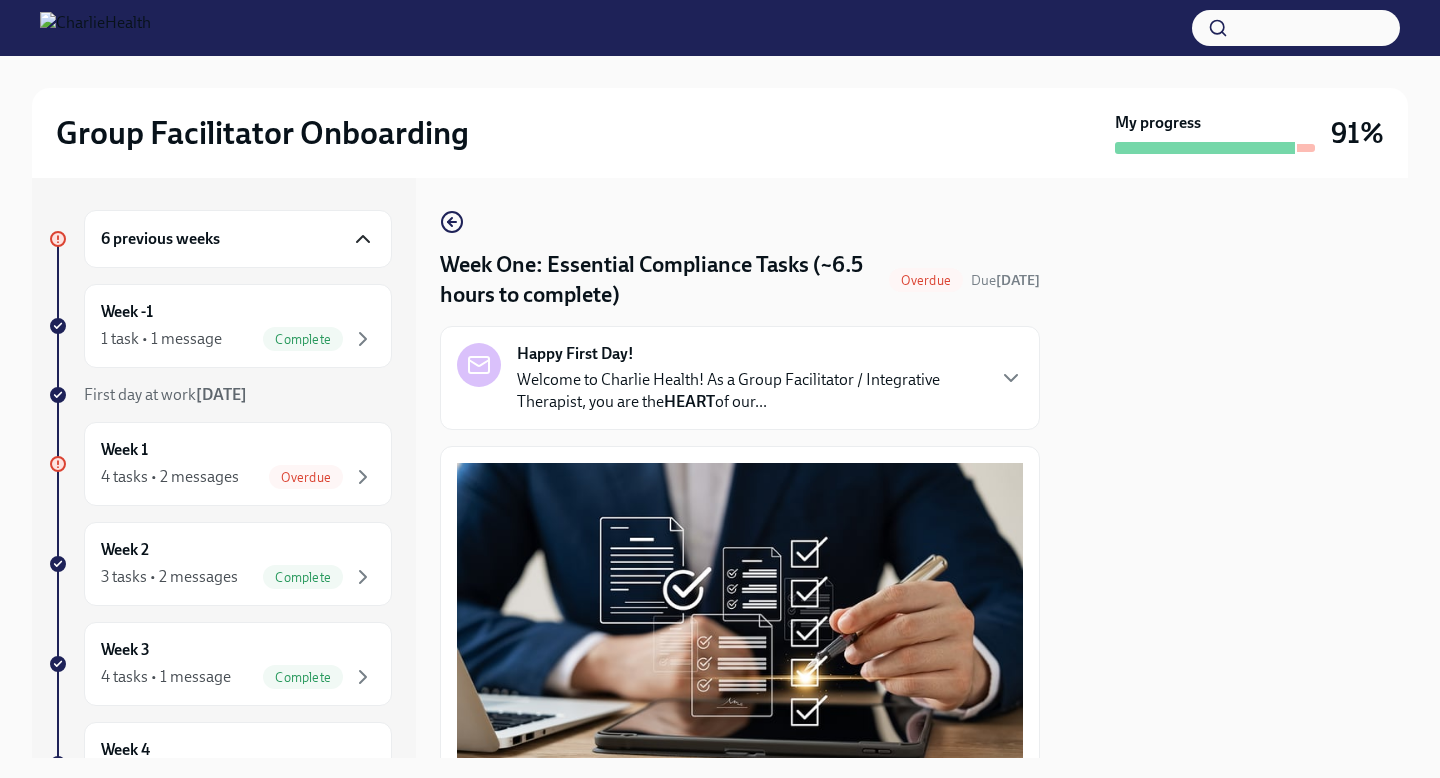 click on "6 previous weeks" at bounding box center (160, 239) 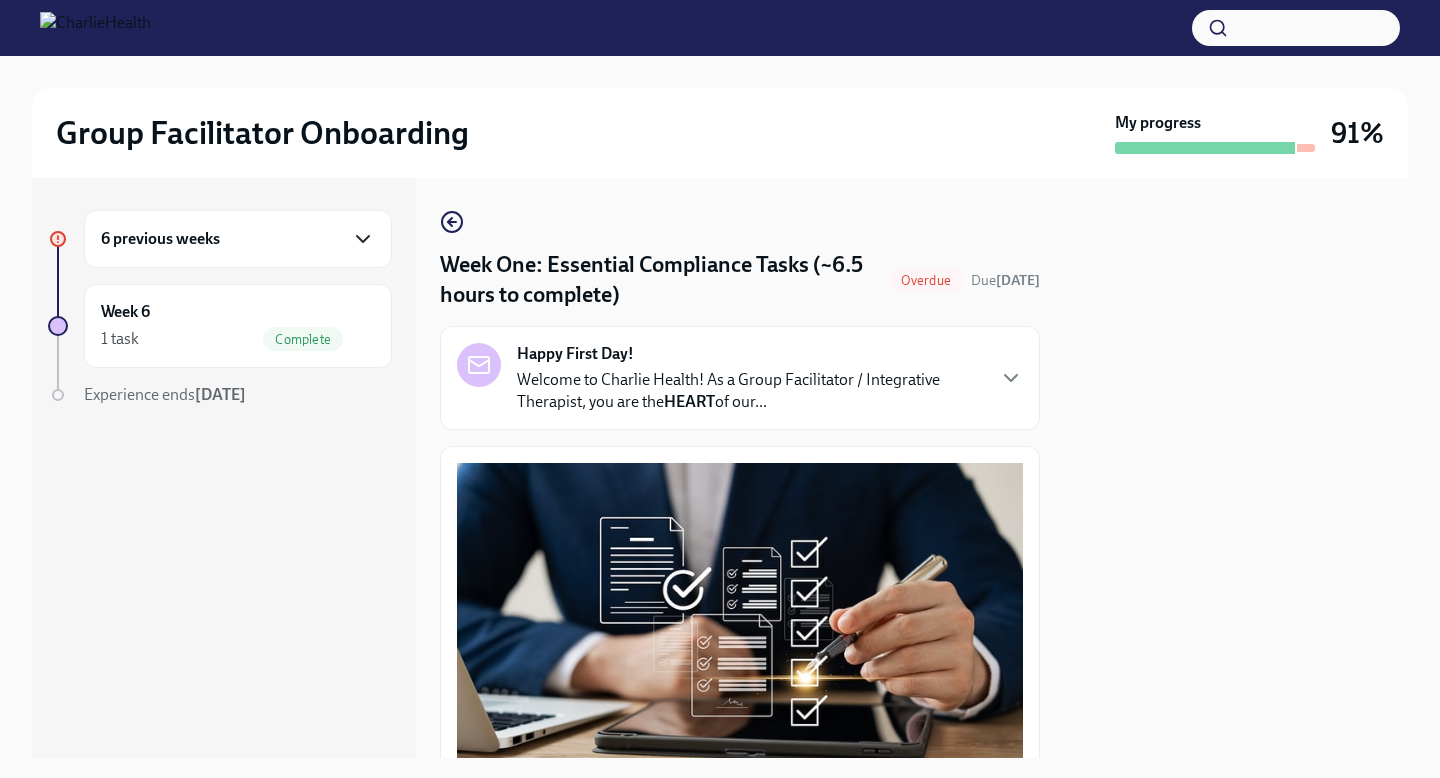 click on "6 previous weeks" at bounding box center (160, 239) 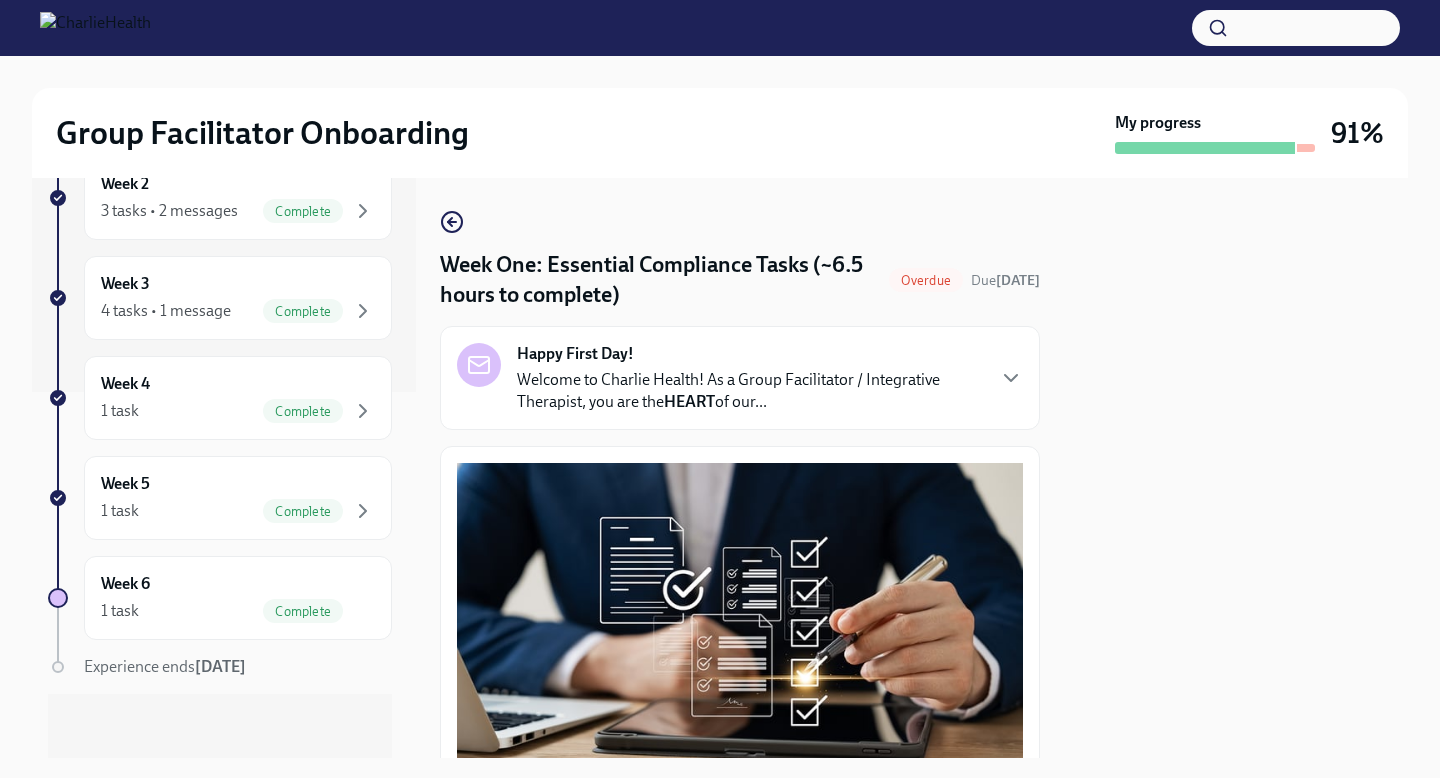 scroll, scrollTop: 0, scrollLeft: 0, axis: both 